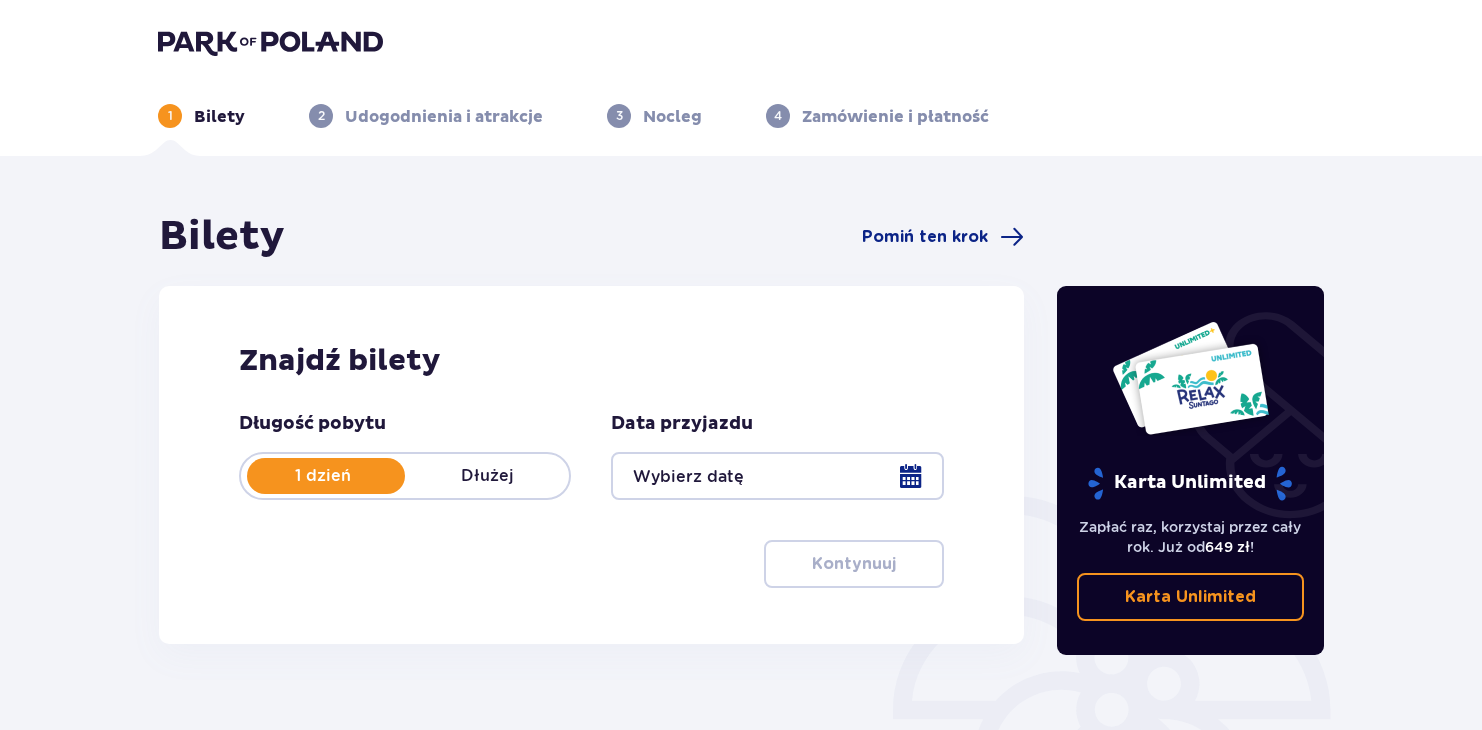 type on "[DATE]" 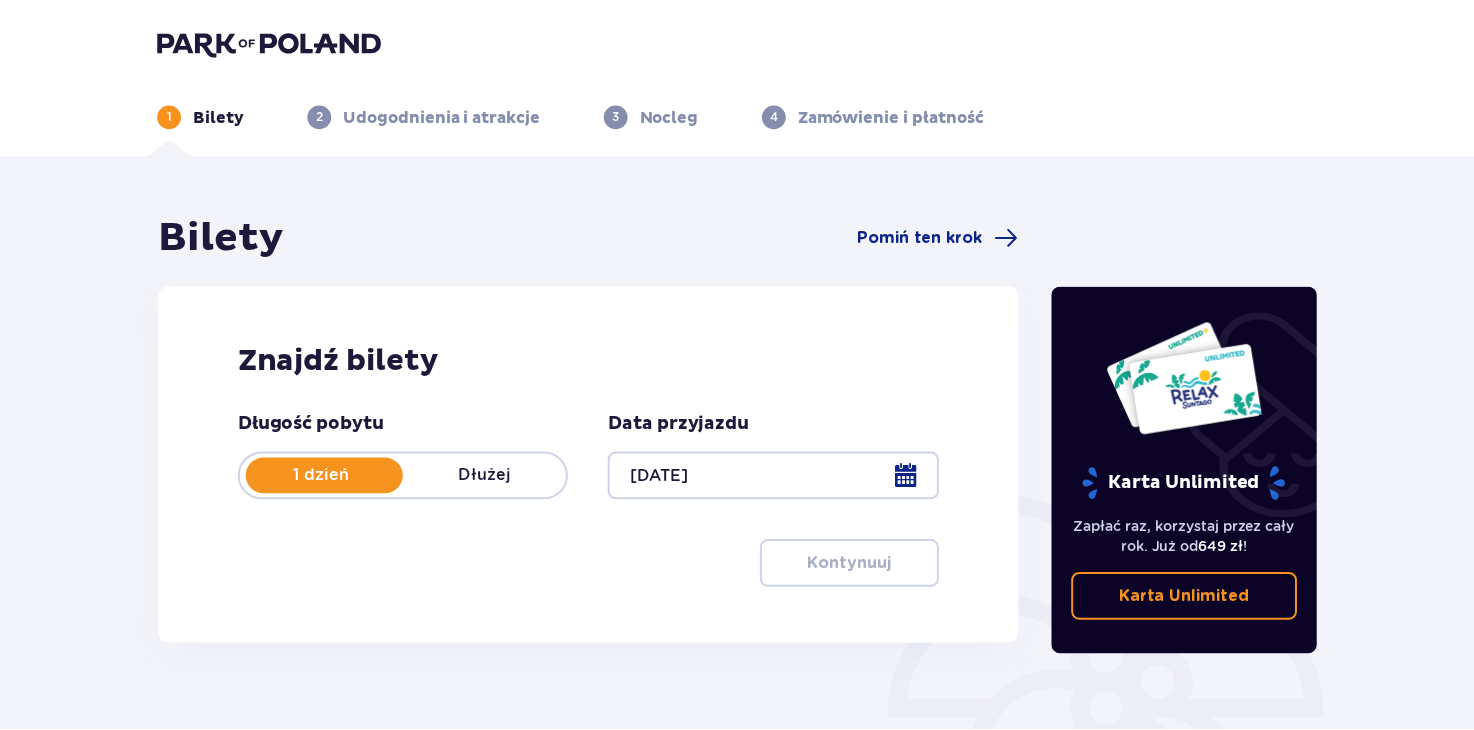 scroll, scrollTop: 0, scrollLeft: 0, axis: both 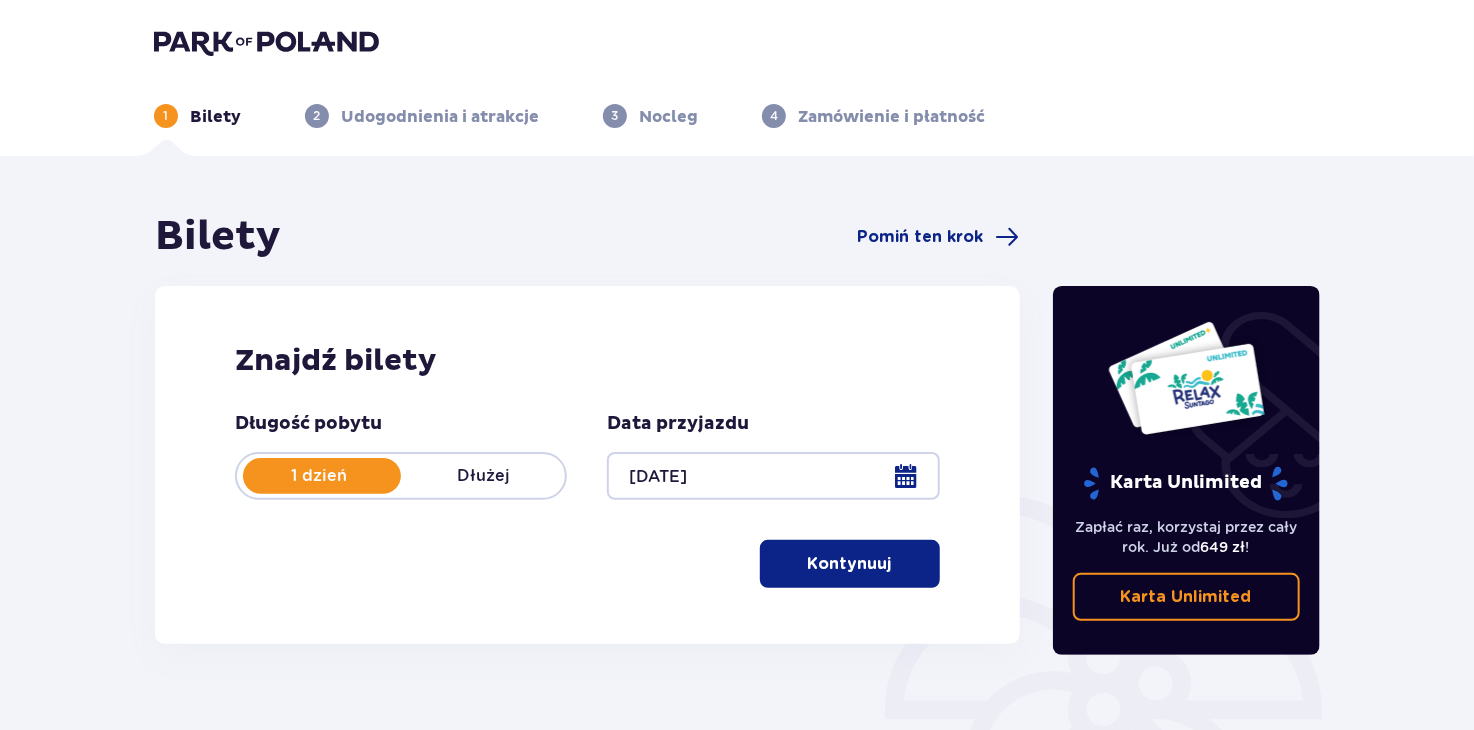 click on "Kontynuuj" at bounding box center (850, 564) 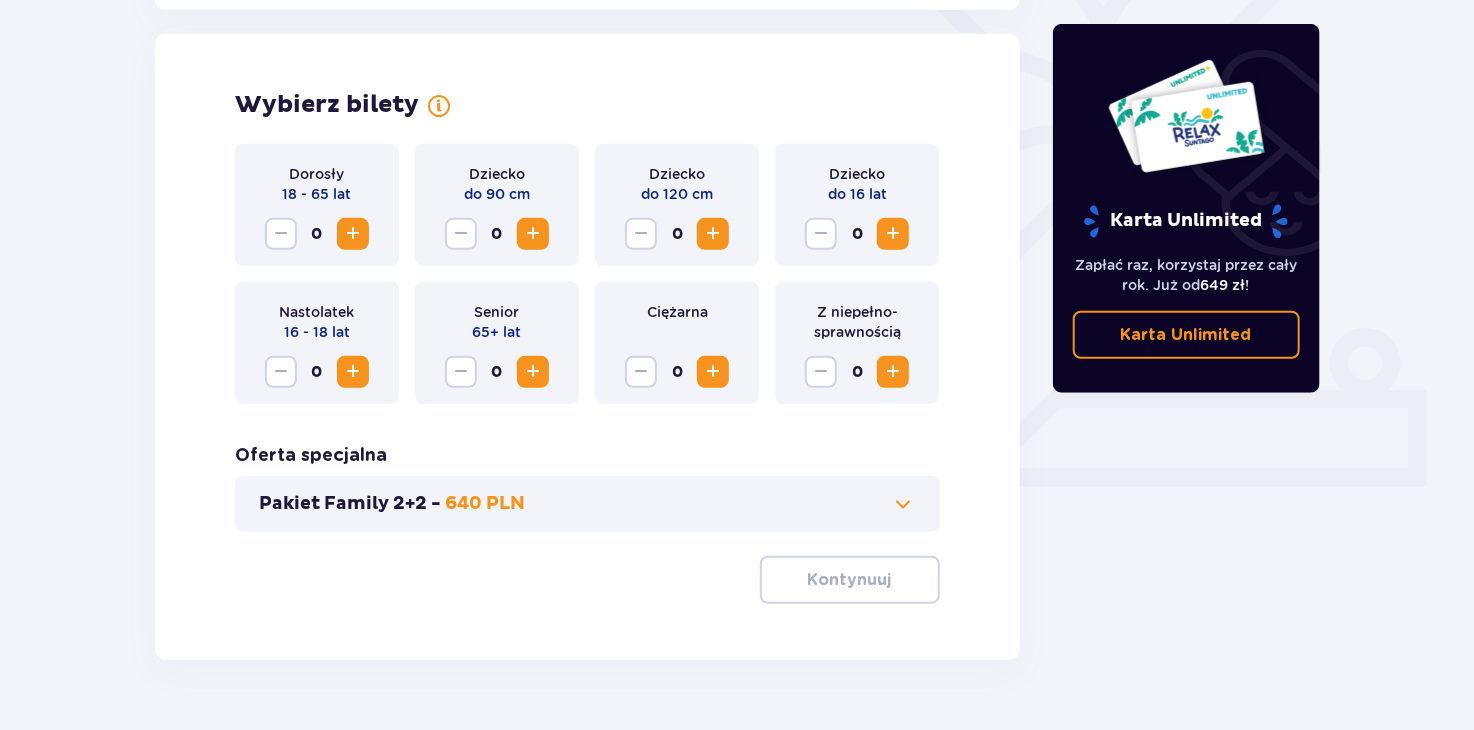 scroll, scrollTop: 556, scrollLeft: 0, axis: vertical 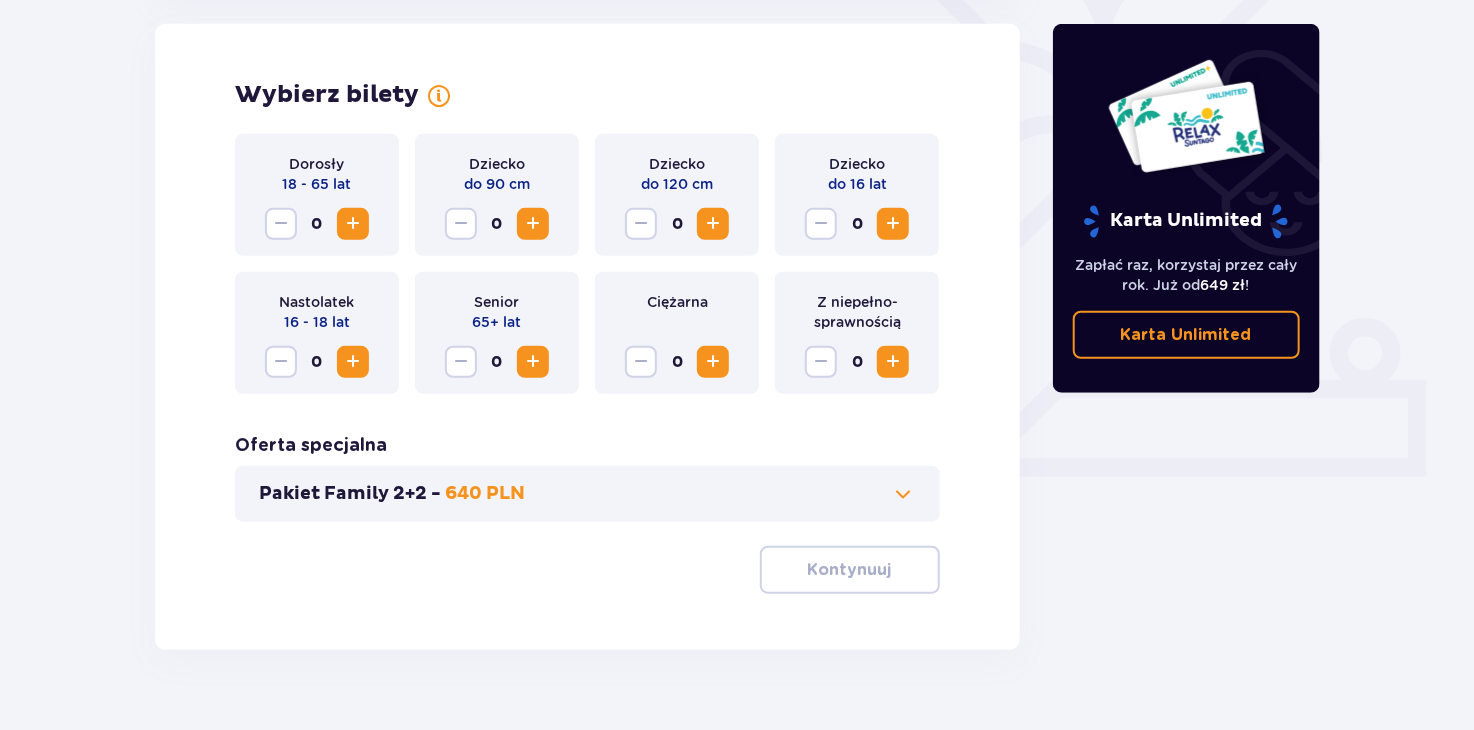 click at bounding box center (893, 224) 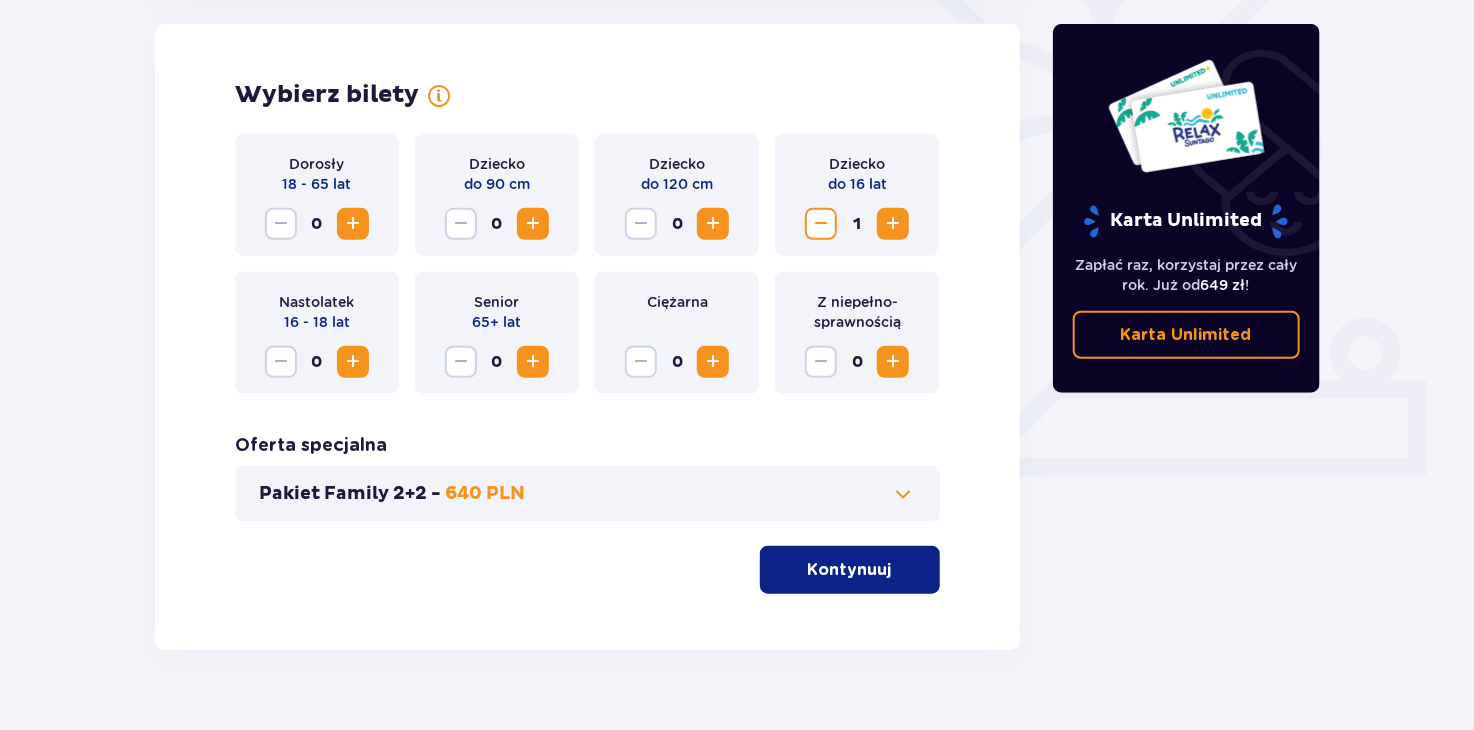 click at bounding box center [353, 224] 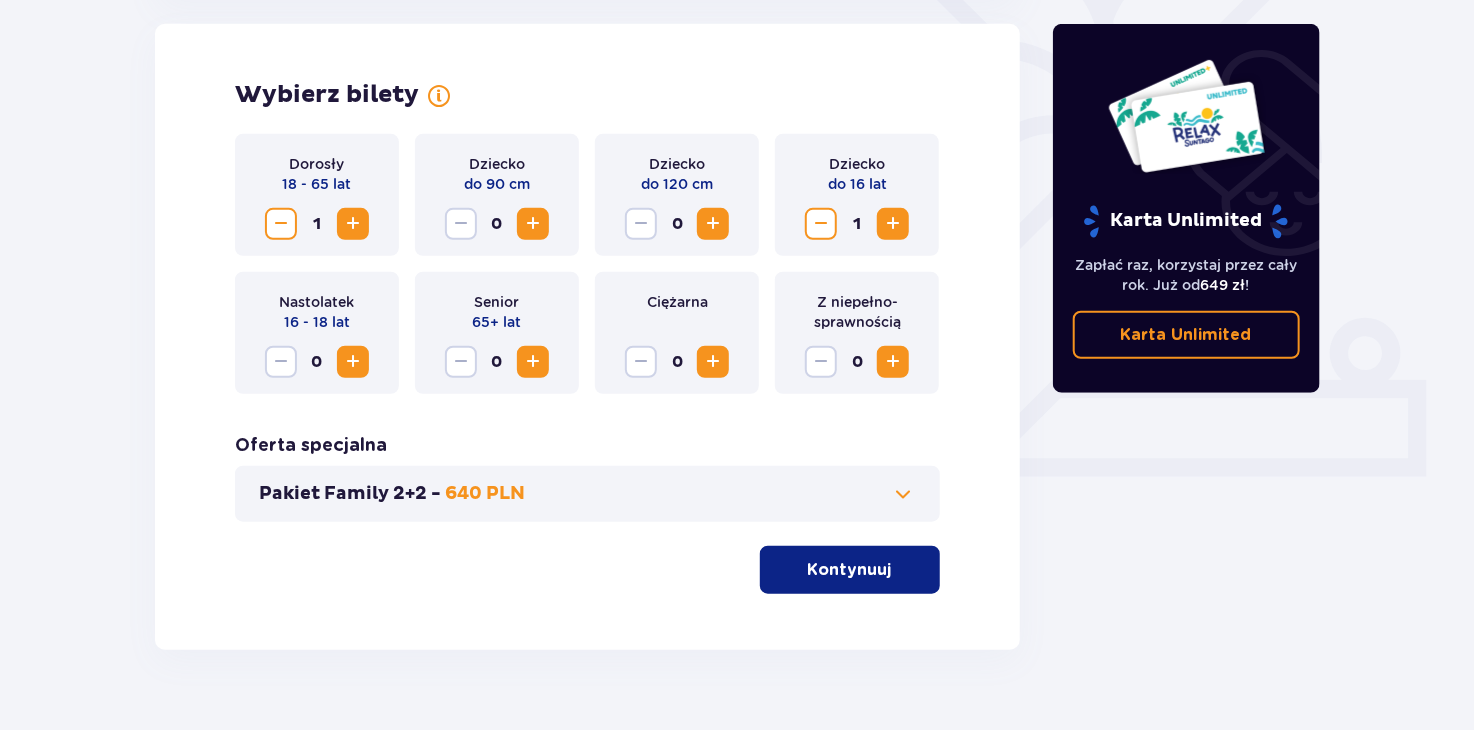 click on "Kontynuuj" at bounding box center [850, 570] 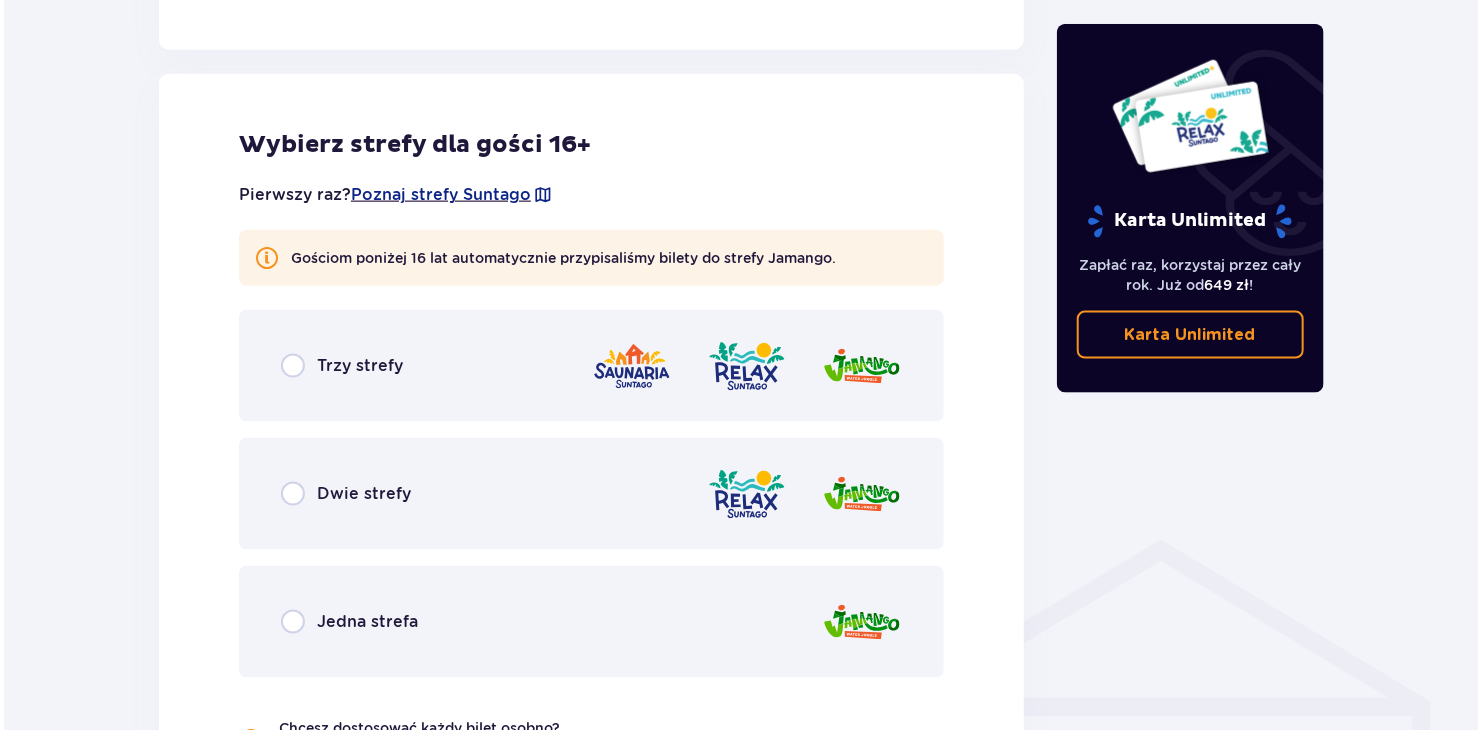 scroll, scrollTop: 1109, scrollLeft: 0, axis: vertical 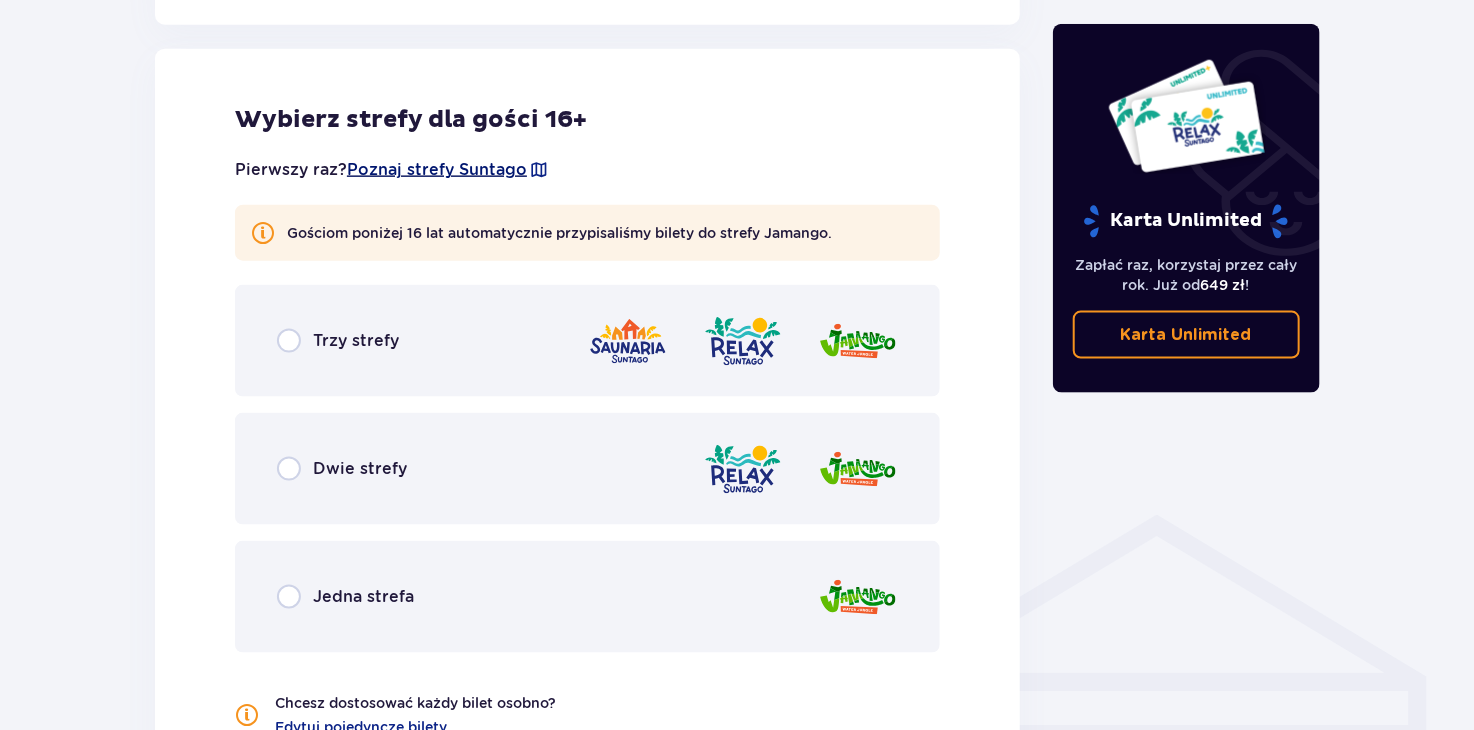 drag, startPoint x: 379, startPoint y: 168, endPoint x: 358, endPoint y: 159, distance: 22.847319 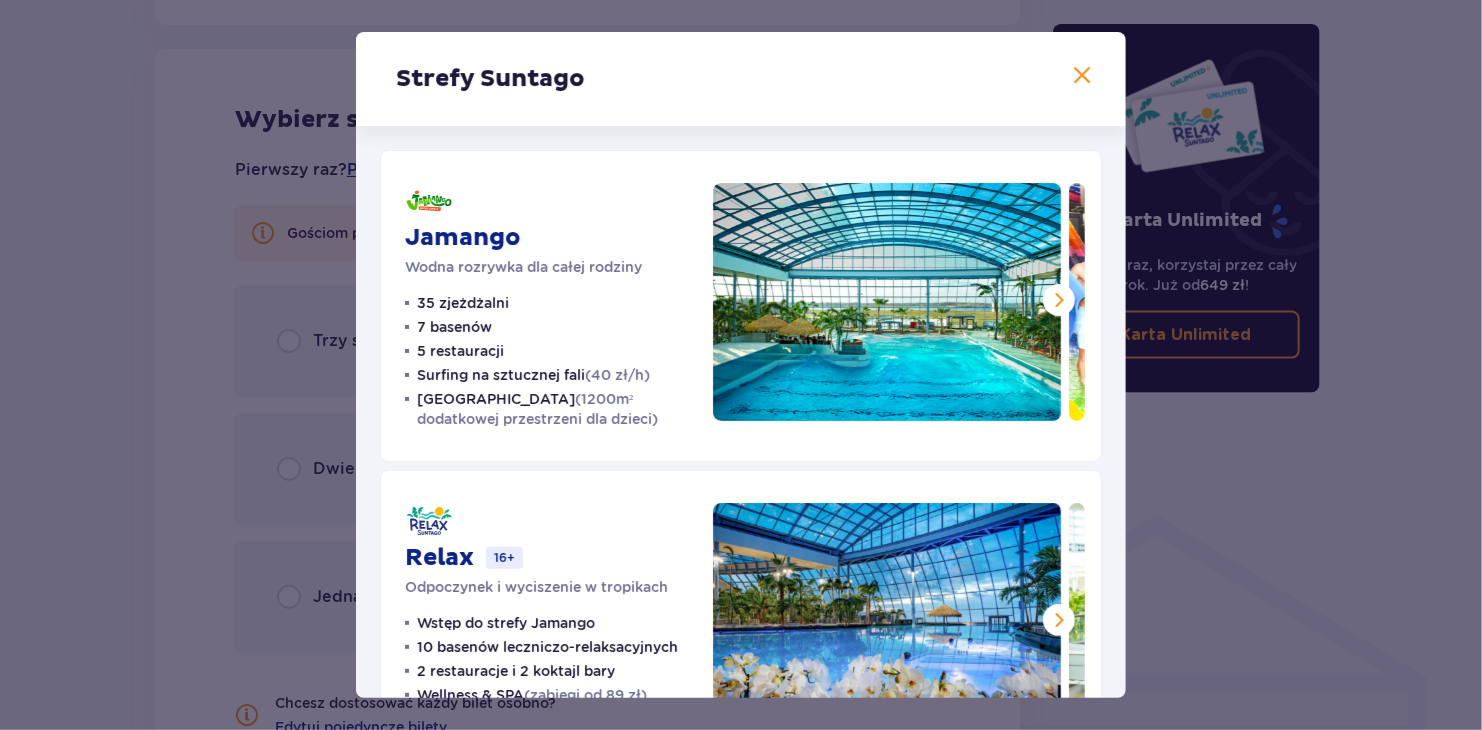 click on "Jamango Wodna rozrywka dla całej rodziny 35 zjeżdżalni 7 basenów 5 restauracji Surfing na sztucznej fali  (40 zł/h) Crocodile Island  (1200m² dodatkowej przestrzeni dla dzieci) Relax 16+ Odpoczynek i wyciszenie w tropikach Wstęp do strefy Jamango 10 basenów leczniczo-relaksacyjnych 2 restauracje i 2 koktajl bary Wellness & SPA  (zabiegi od 89 zł) Strefa VIP z łożami Cabana  (99 zł/2 os.) Saunaria 16+ Relaks w saunach z całego świata Wstęp do stref Jamango i Relax 5 saun mokrych 10 saun suchych 2 jacuzzi Pokazy saunamistrzów" at bounding box center (741, 622) 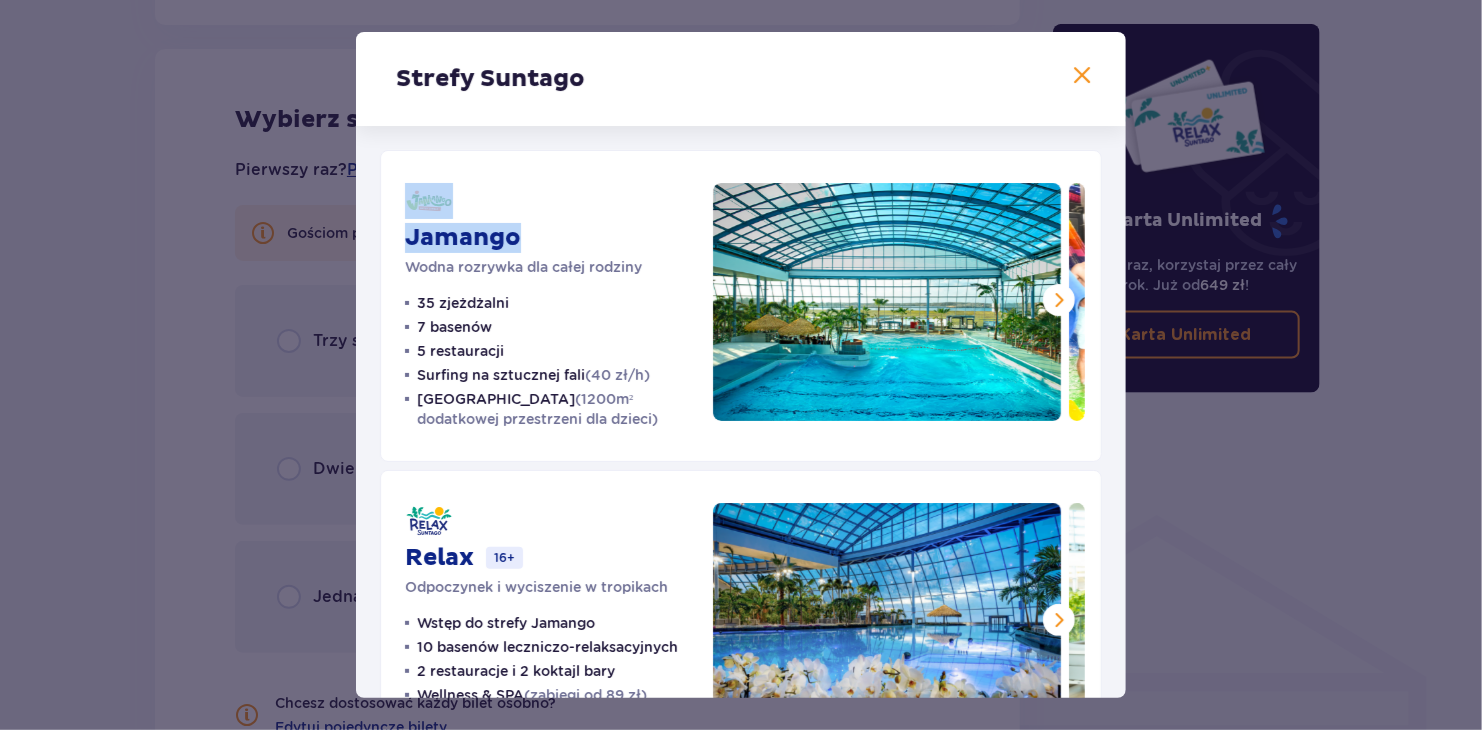 click on "Jamango" at bounding box center [463, 238] 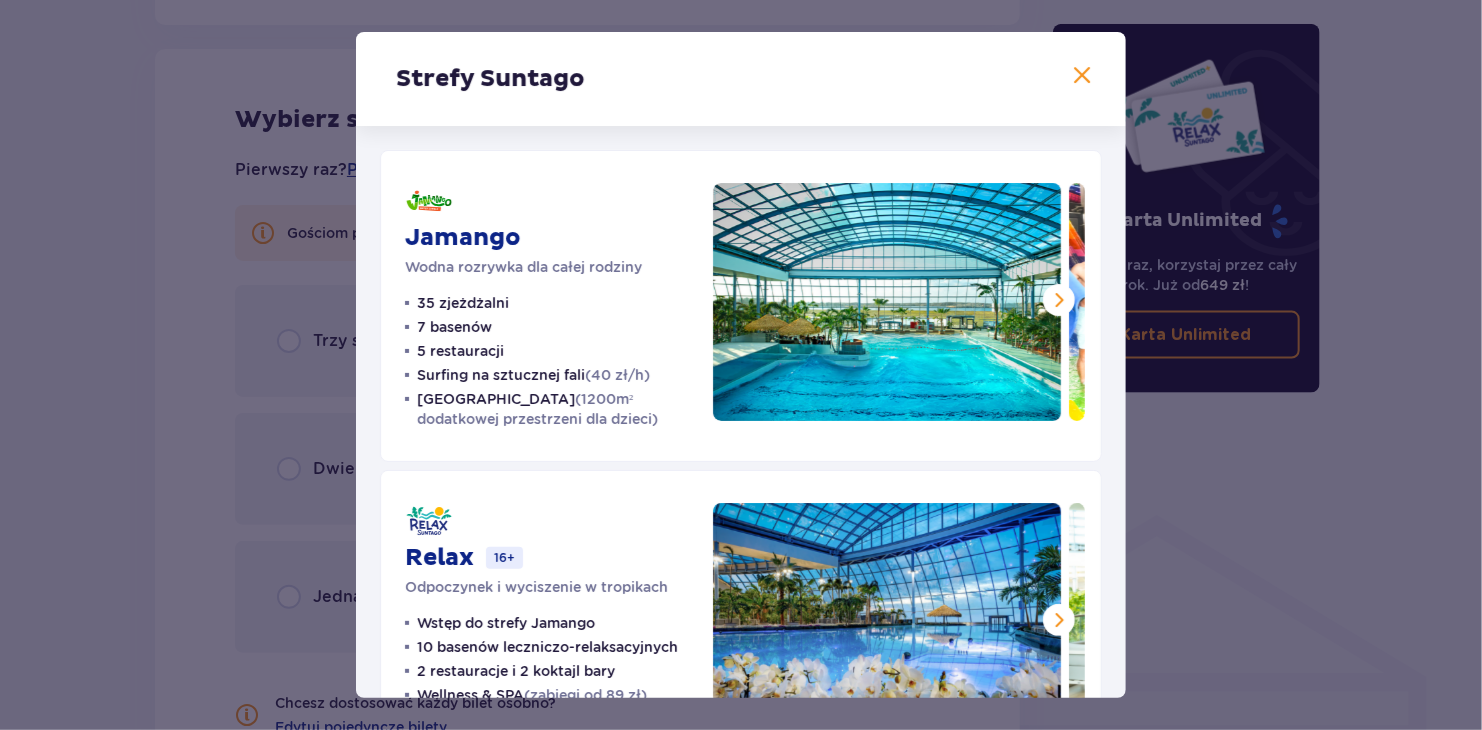 click at bounding box center (1059, 300) 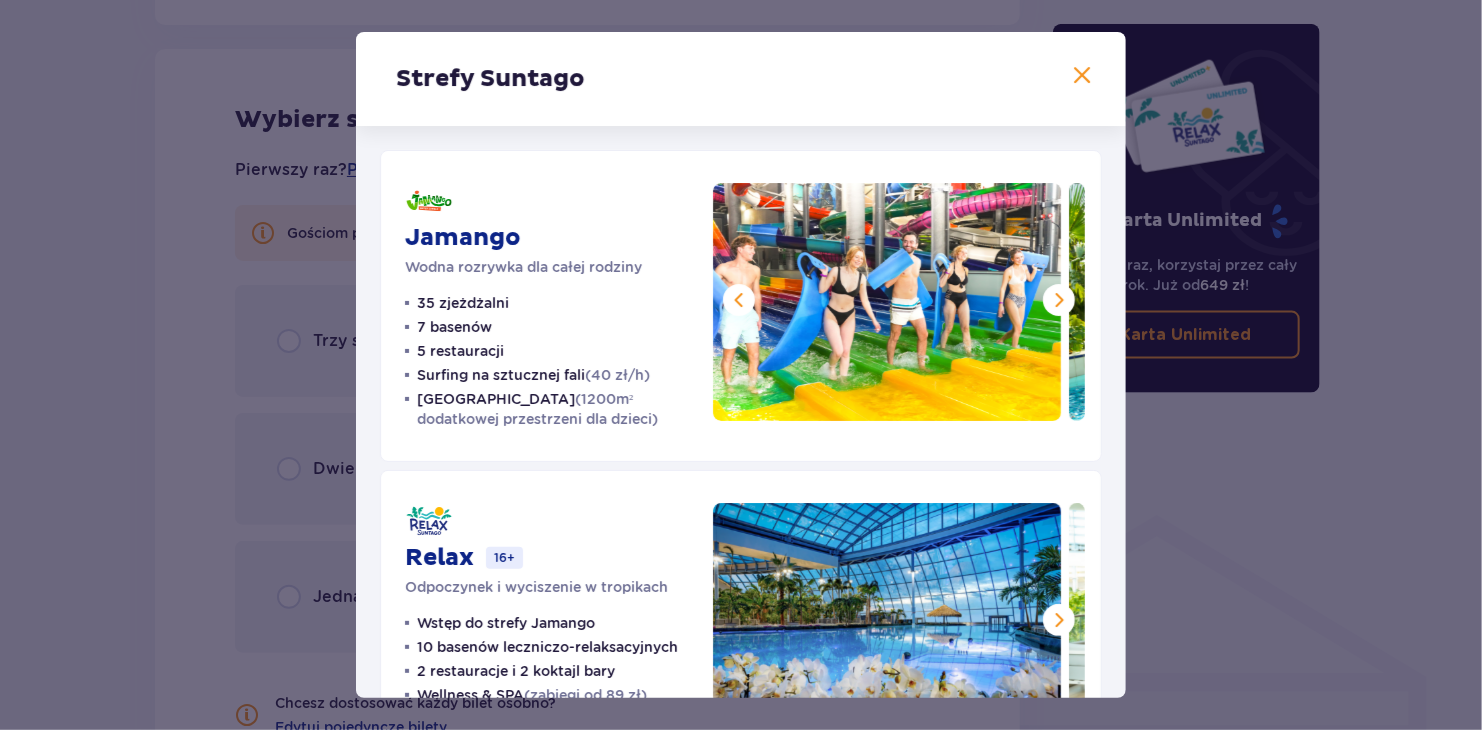 click at bounding box center (1059, 300) 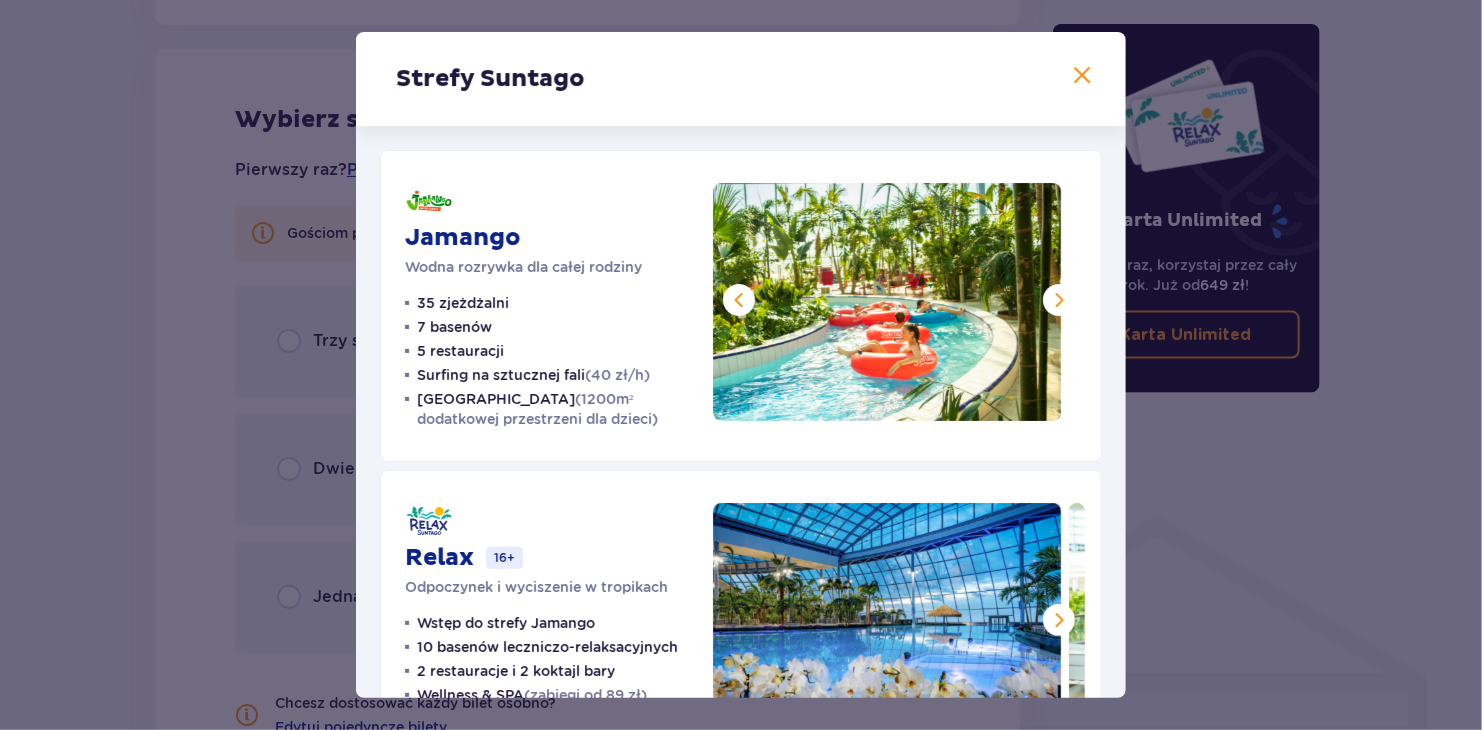 click at bounding box center [887, 302] 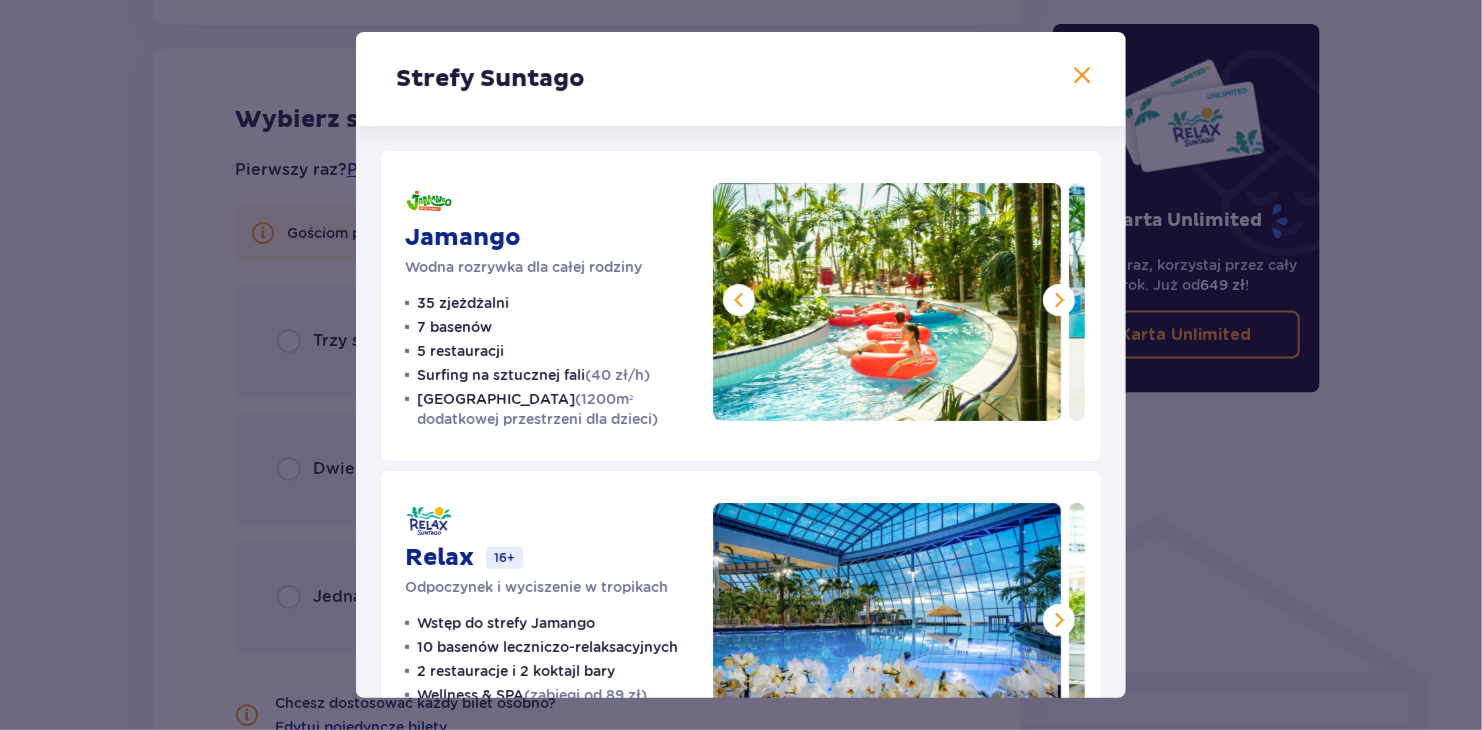 click at bounding box center (1059, 300) 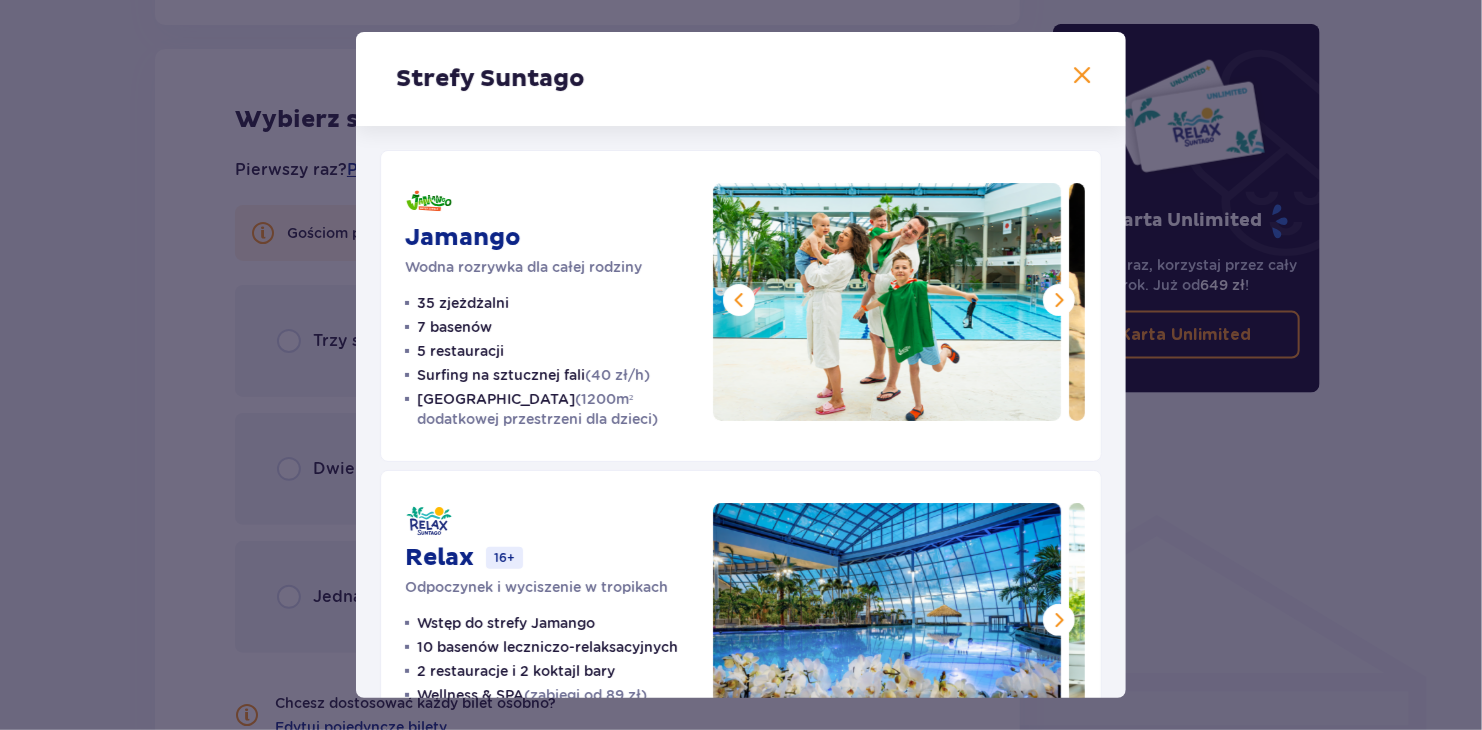click at bounding box center [1059, 300] 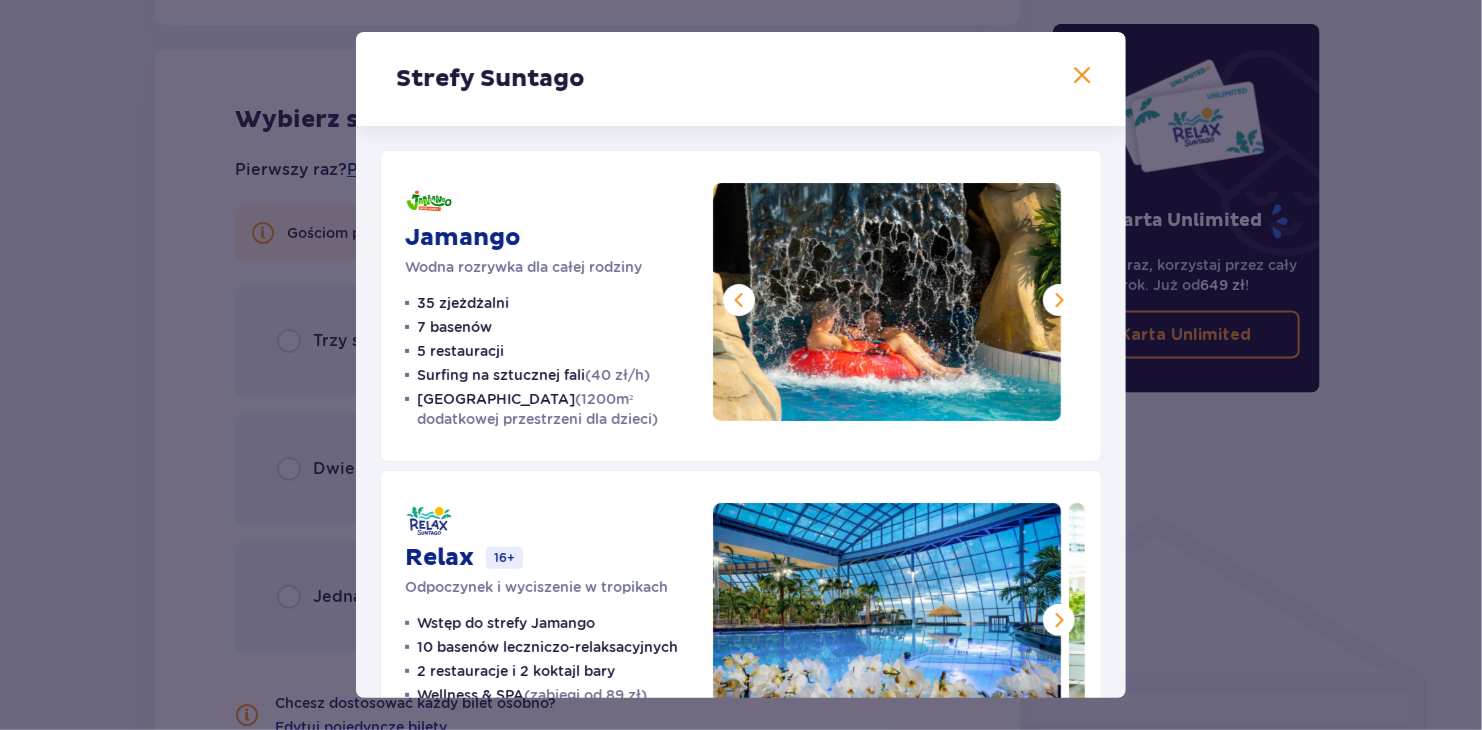 click at bounding box center (887, 302) 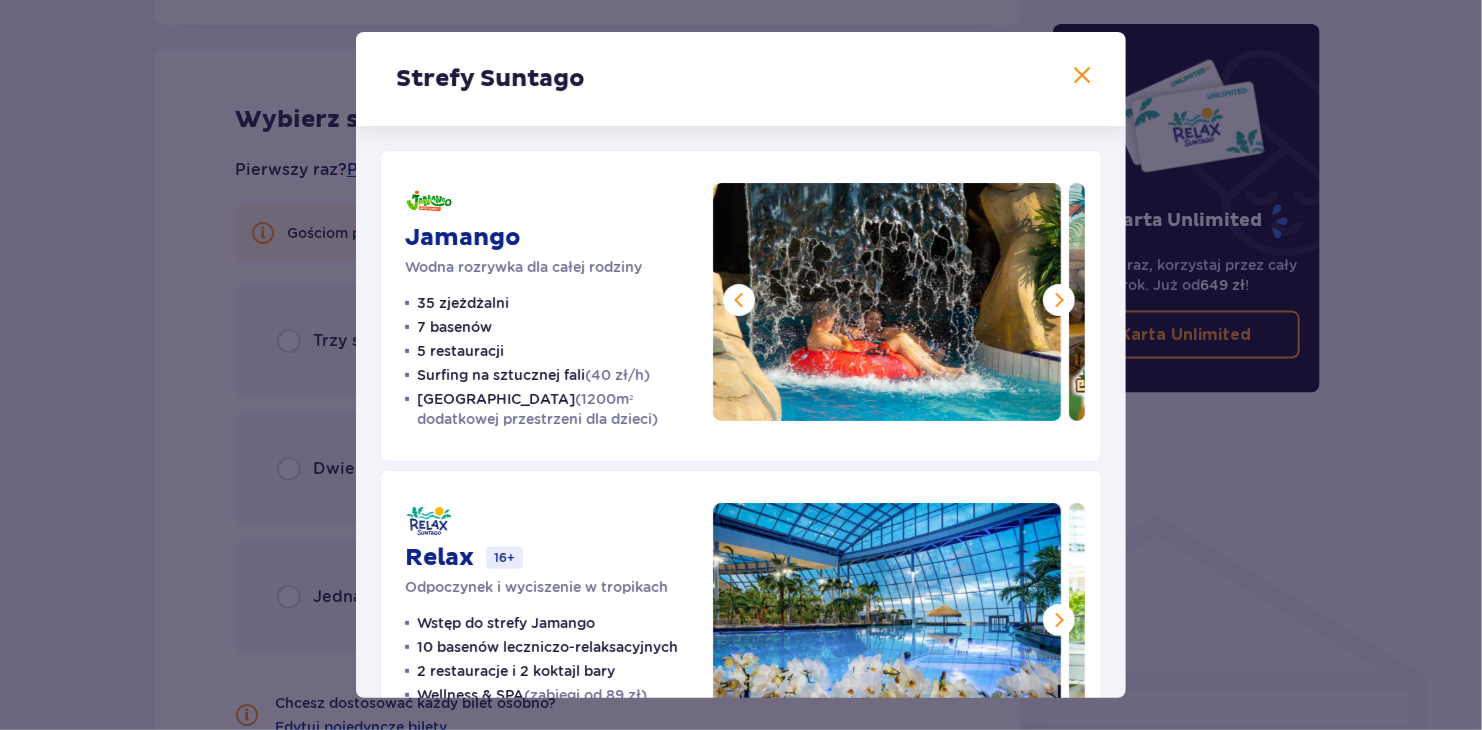 click at bounding box center (1059, 300) 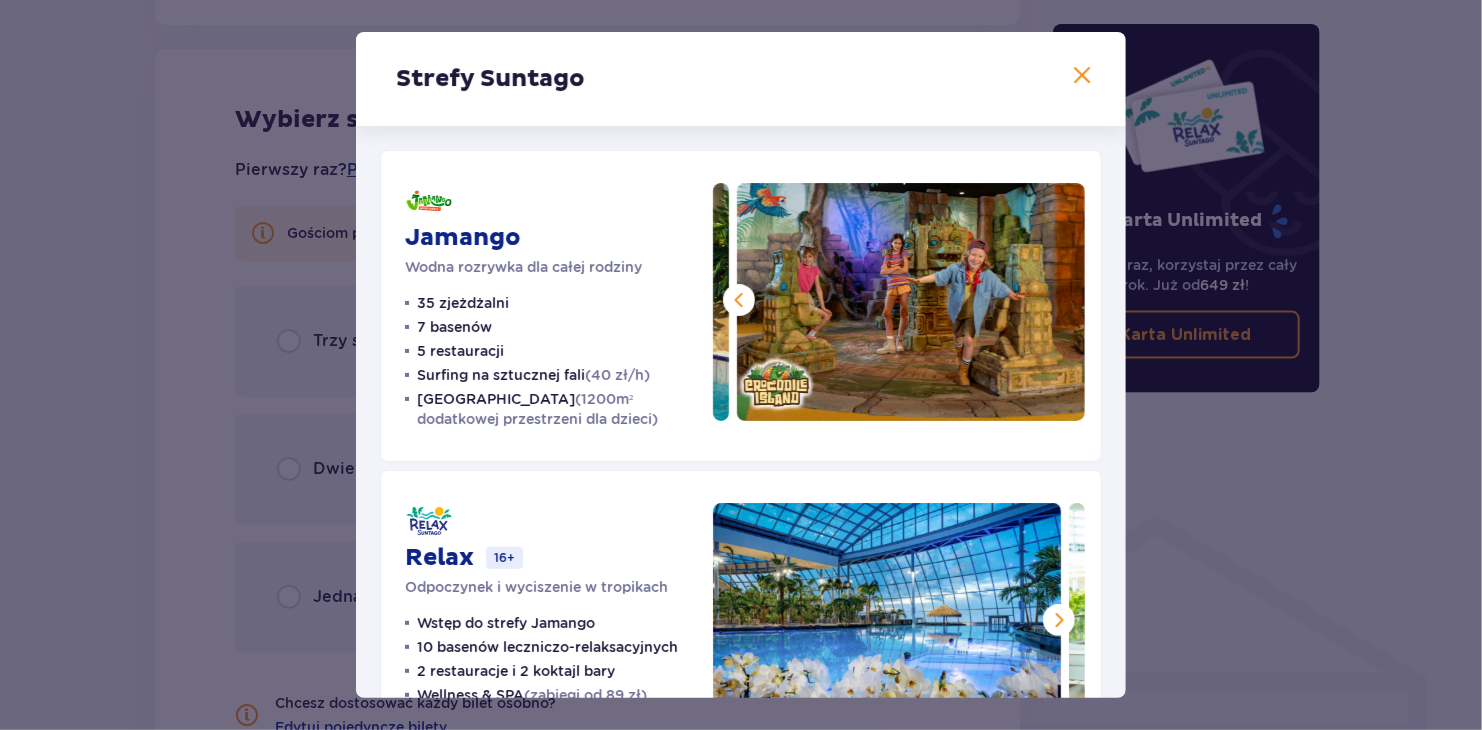 scroll, scrollTop: 200, scrollLeft: 0, axis: vertical 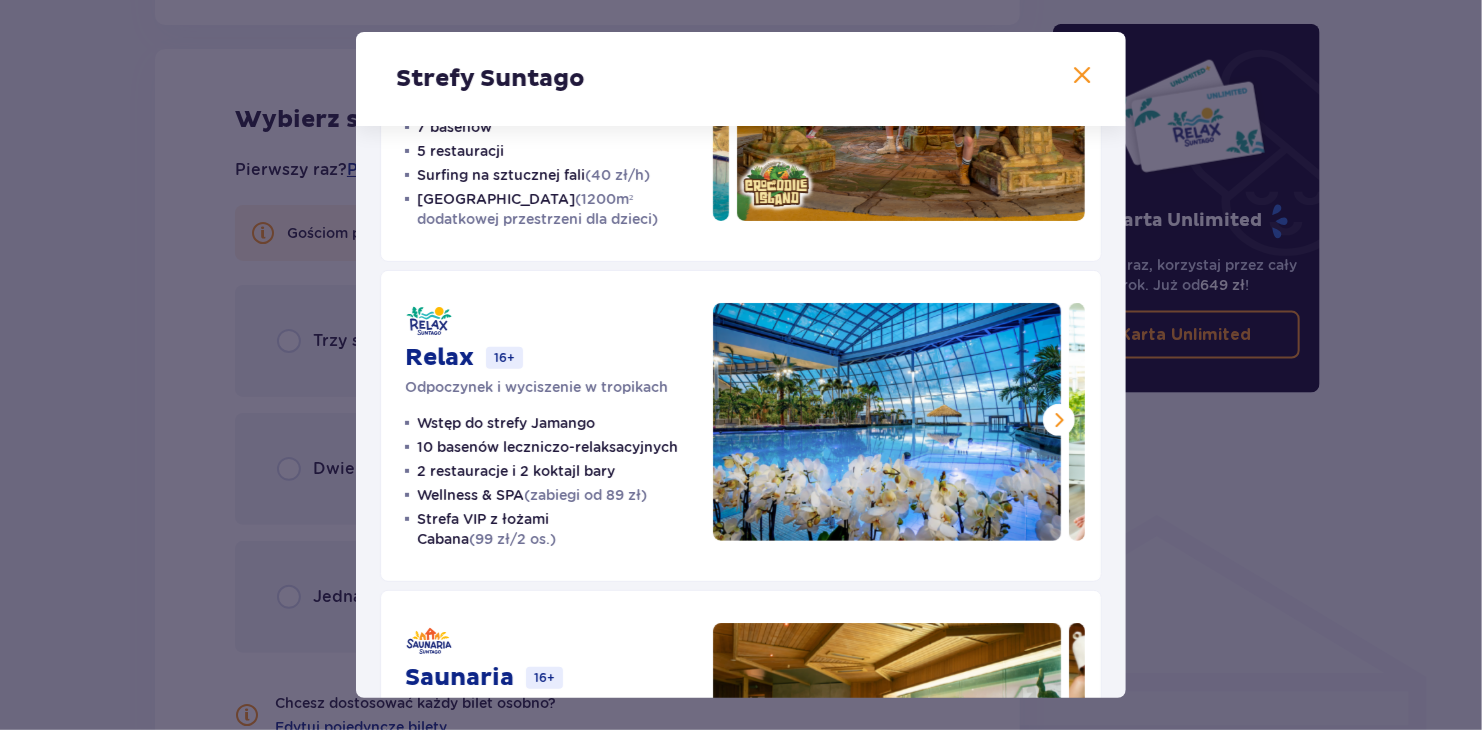 click at bounding box center (1059, 420) 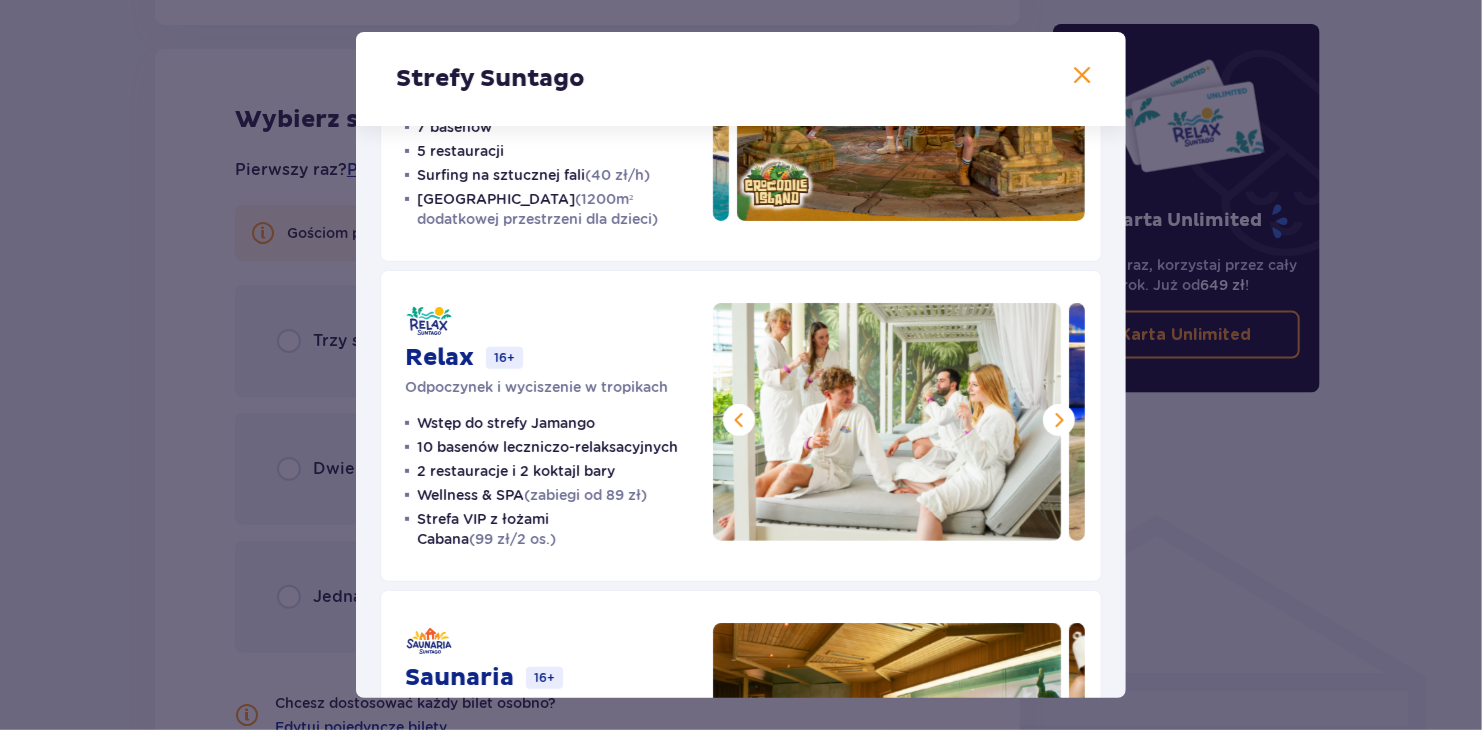 click at bounding box center (1059, 420) 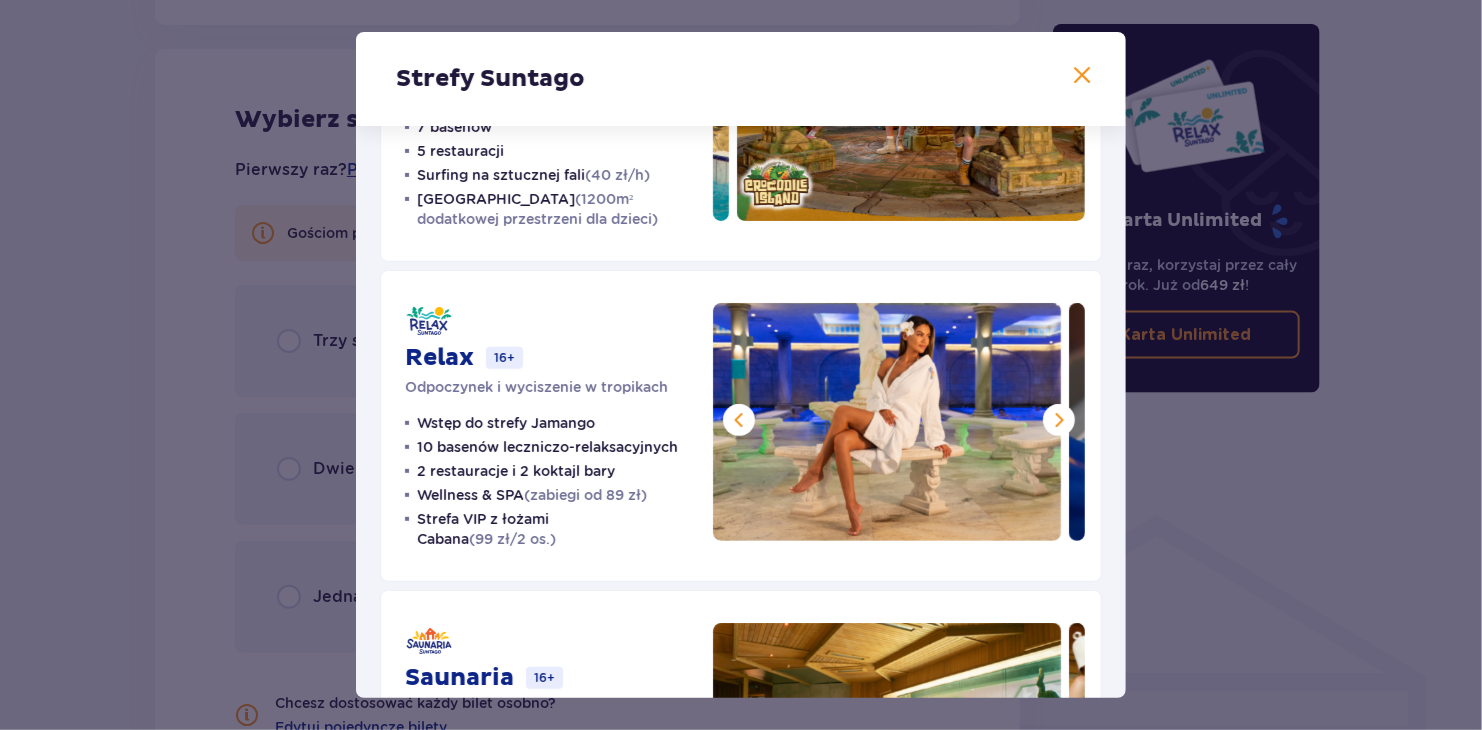 click at bounding box center (1059, 420) 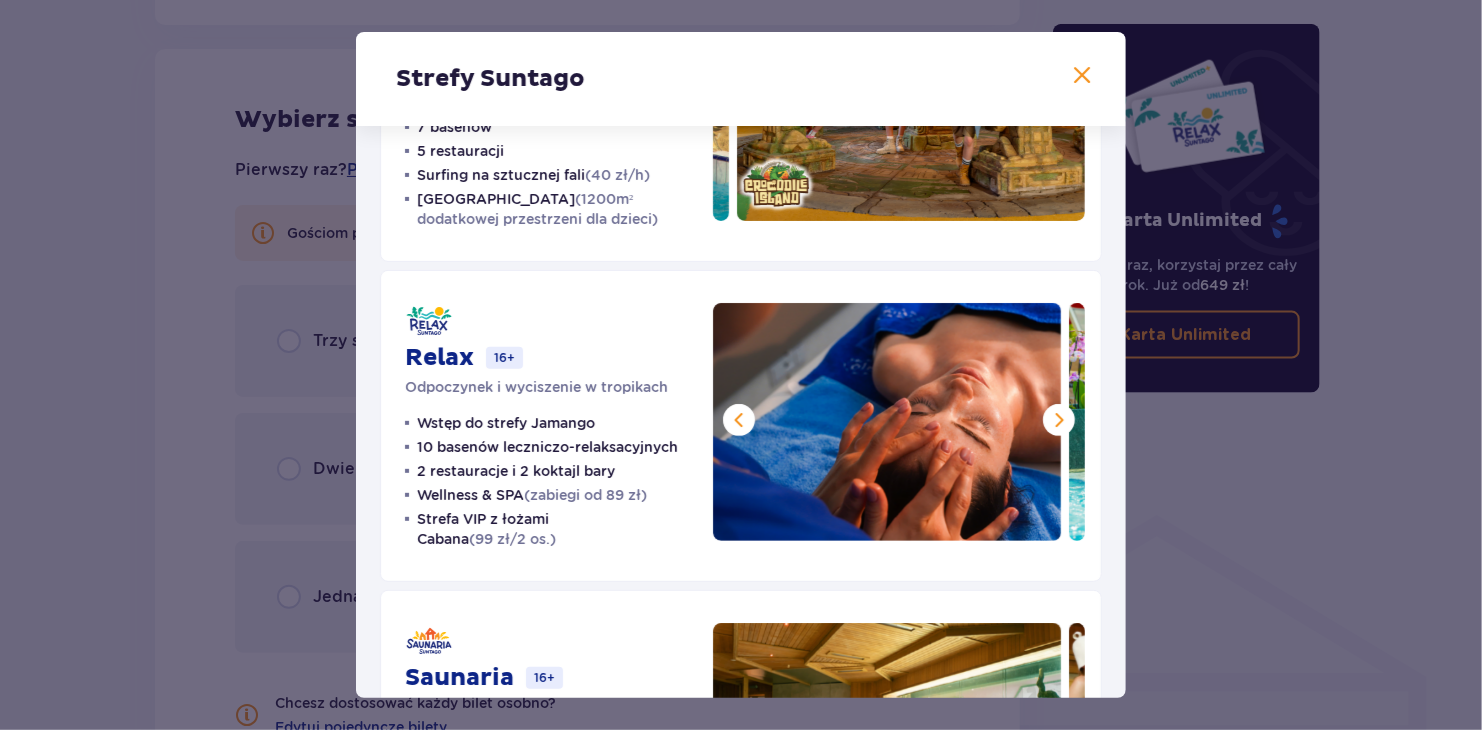 click at bounding box center (1059, 420) 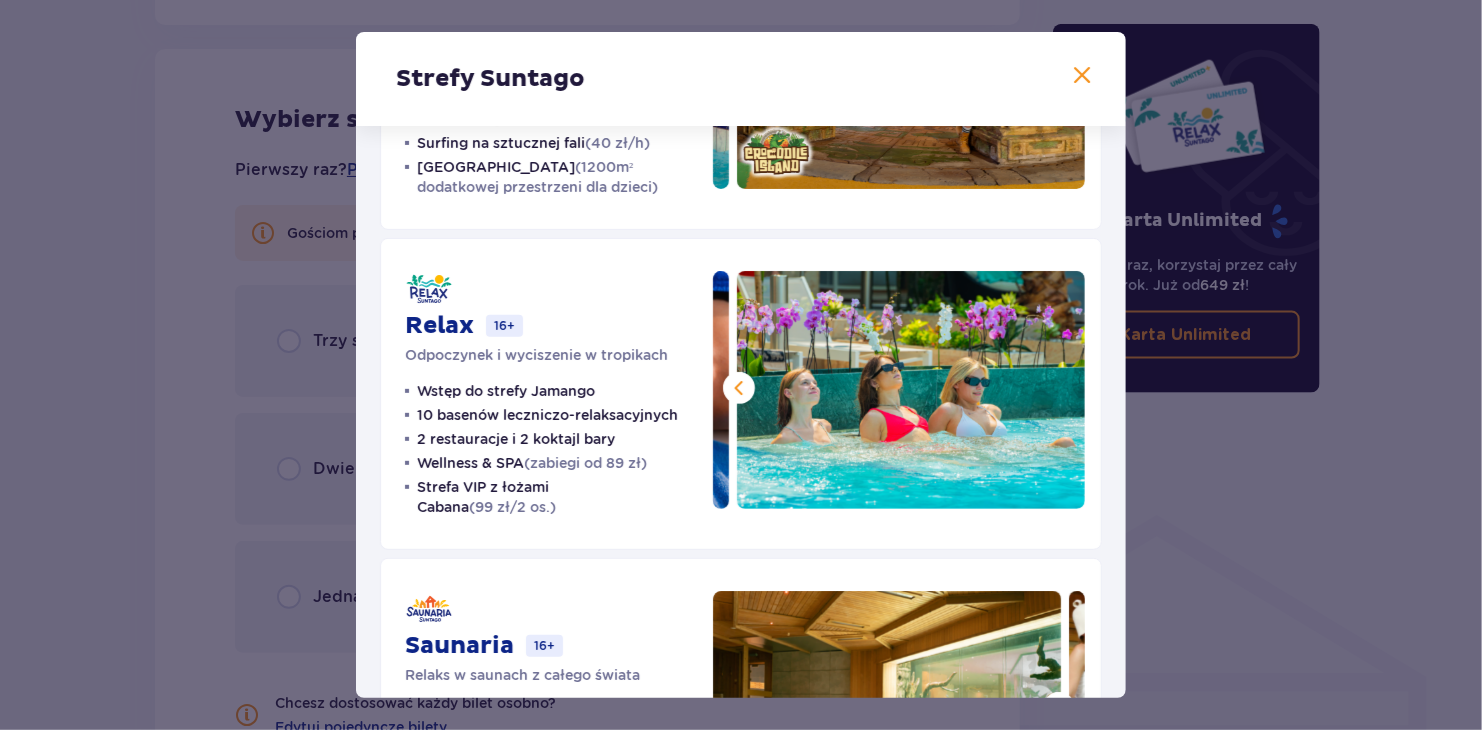 scroll, scrollTop: 300, scrollLeft: 0, axis: vertical 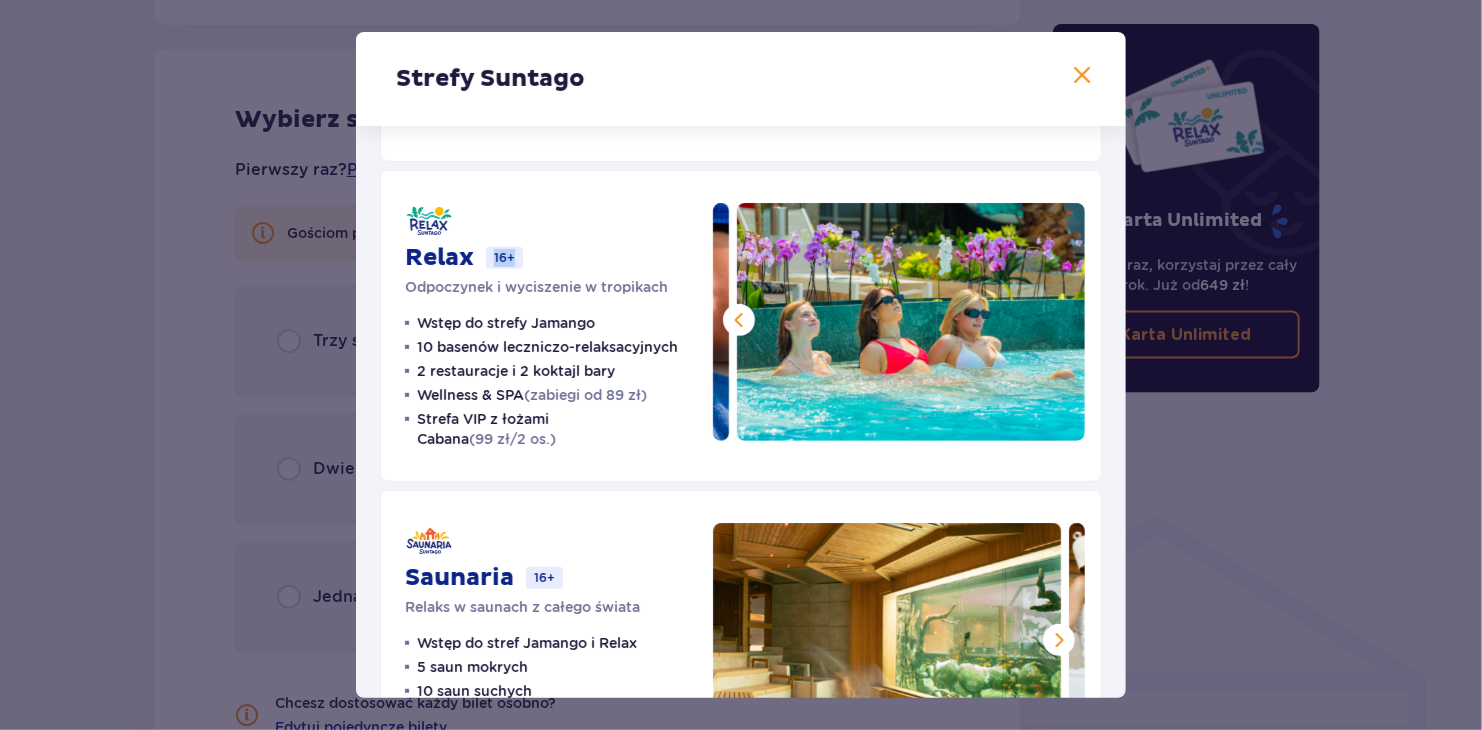 drag, startPoint x: 489, startPoint y: 247, endPoint x: 533, endPoint y: 254, distance: 44.553337 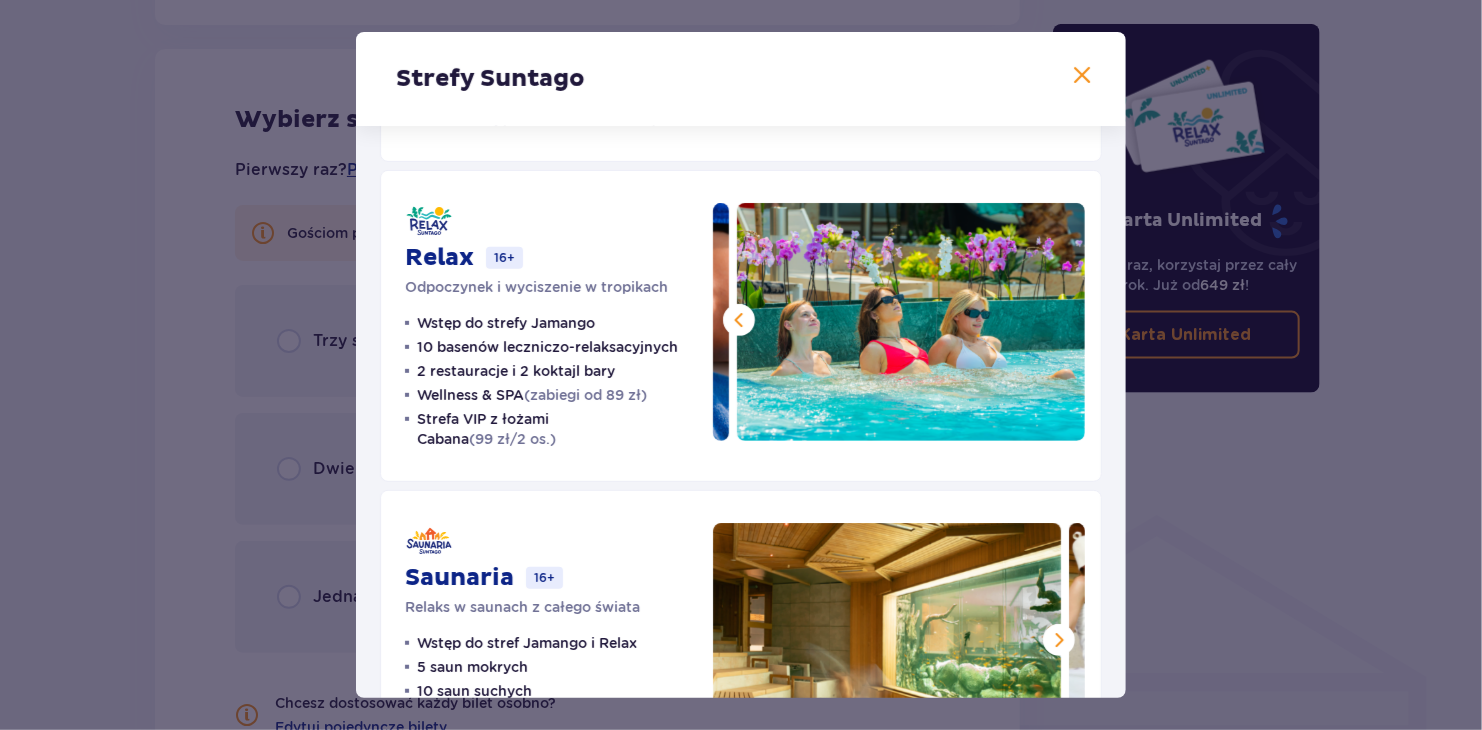 click on "Wstęp do strefy Jamango" at bounding box center (506, 323) 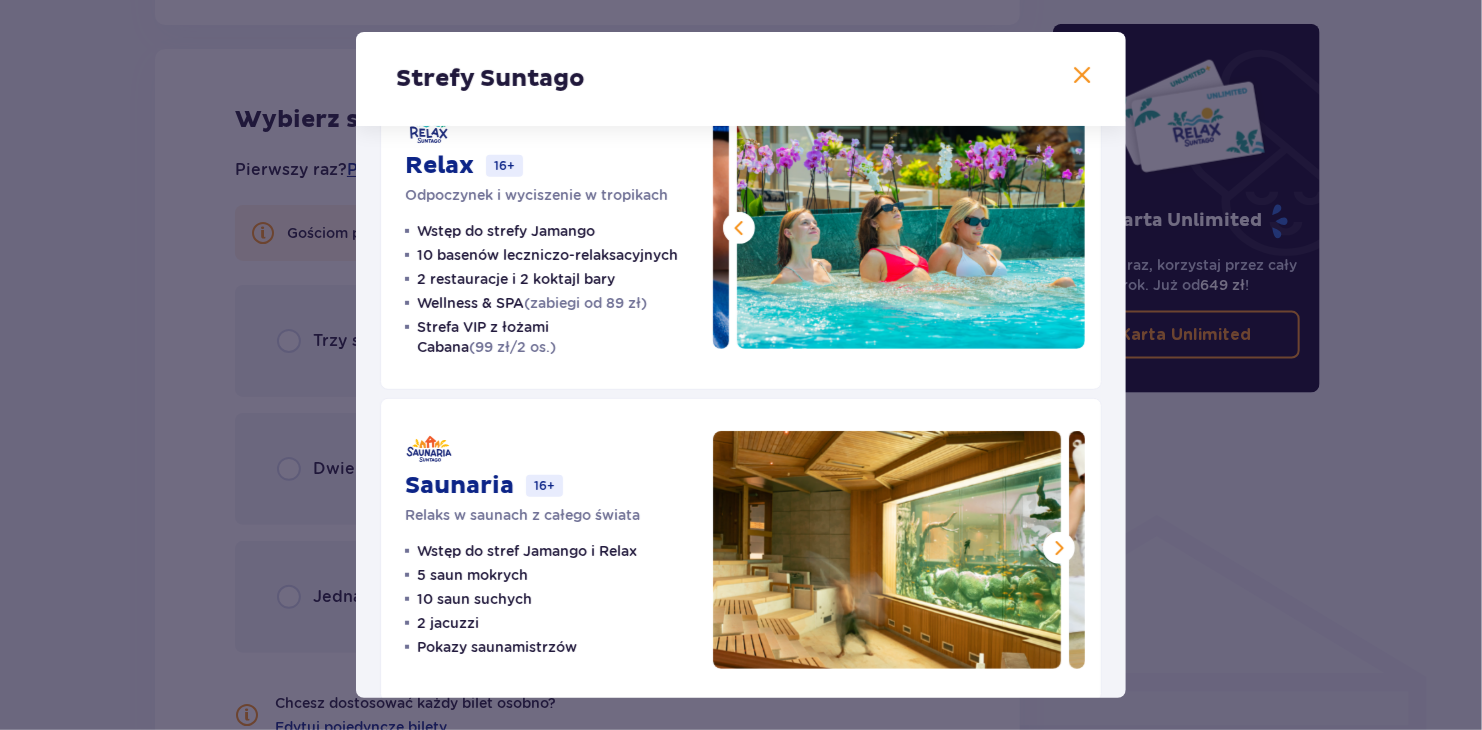 scroll, scrollTop: 418, scrollLeft: 0, axis: vertical 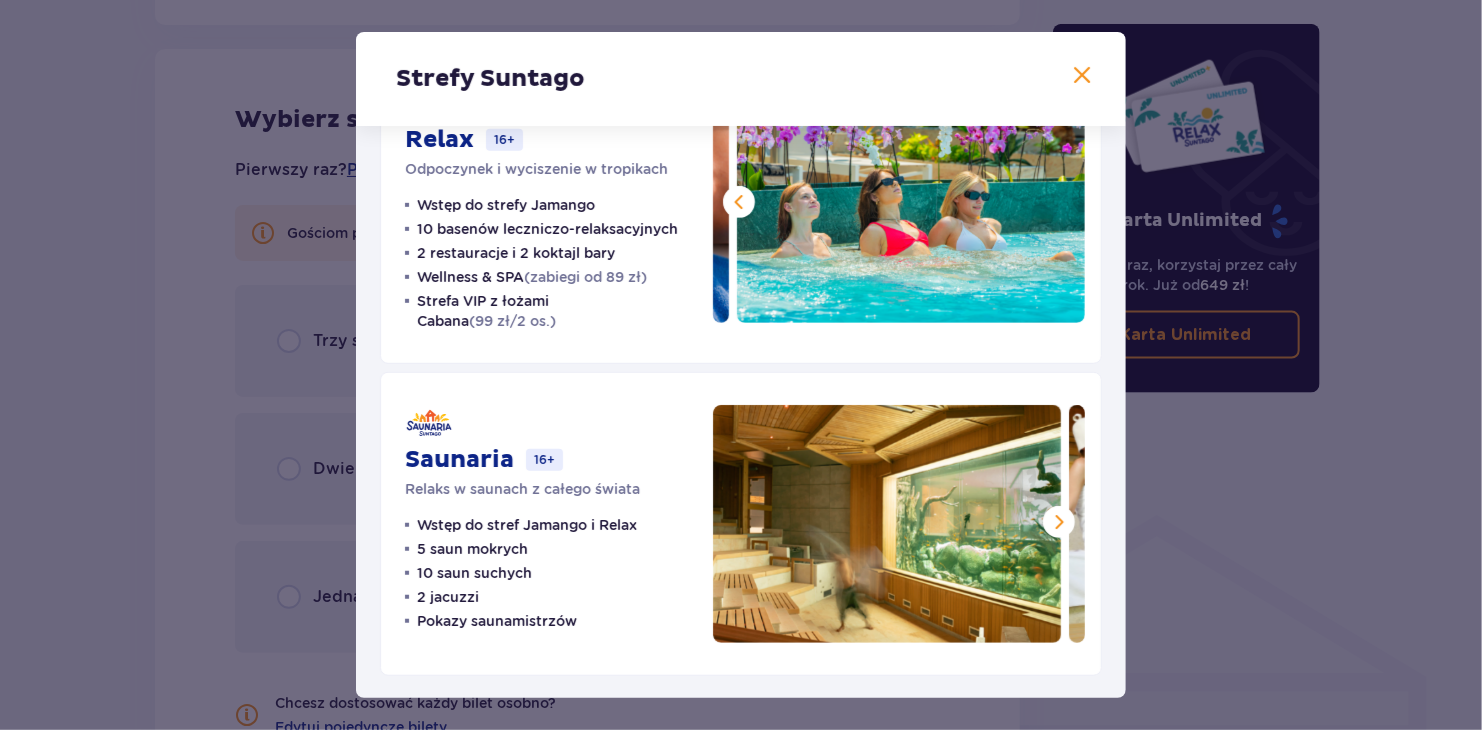 click at bounding box center [1059, 522] 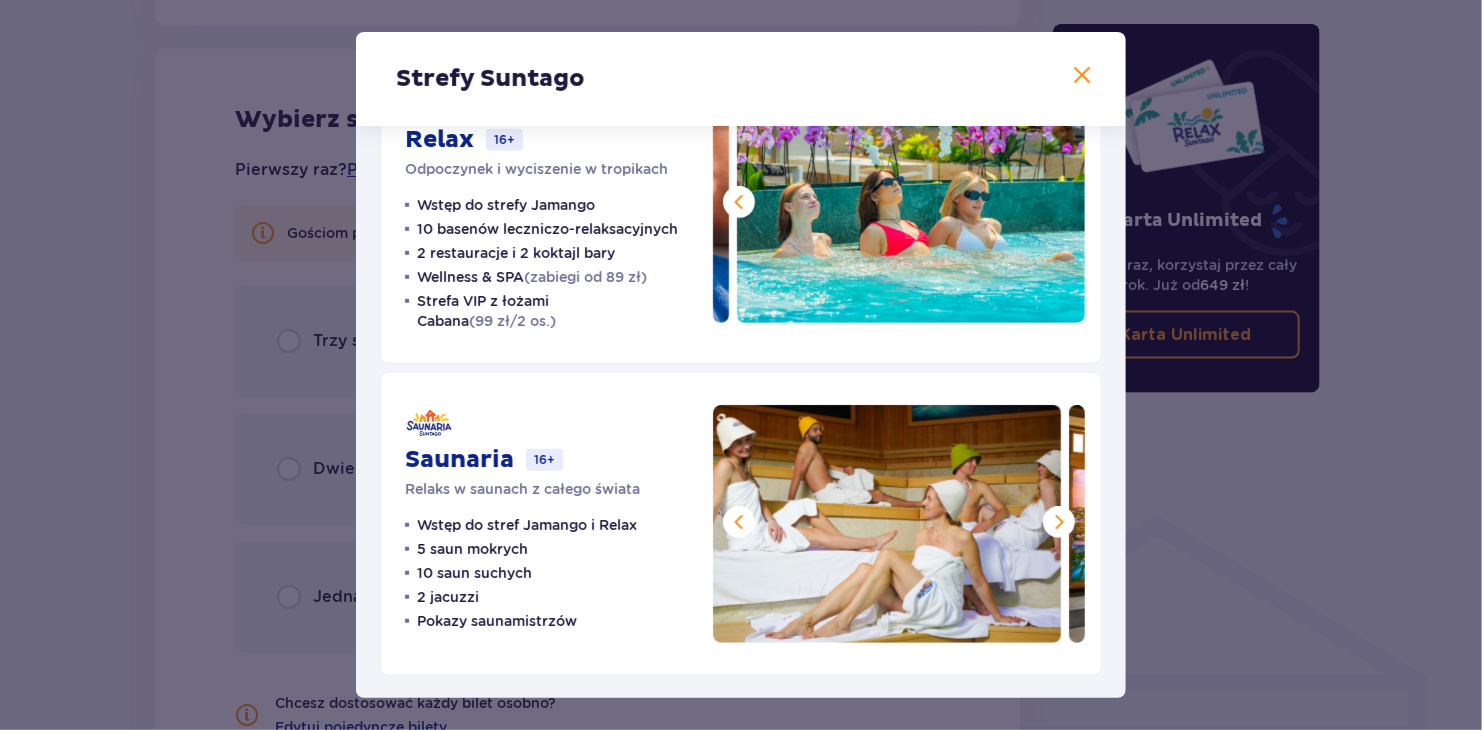click at bounding box center [1059, 522] 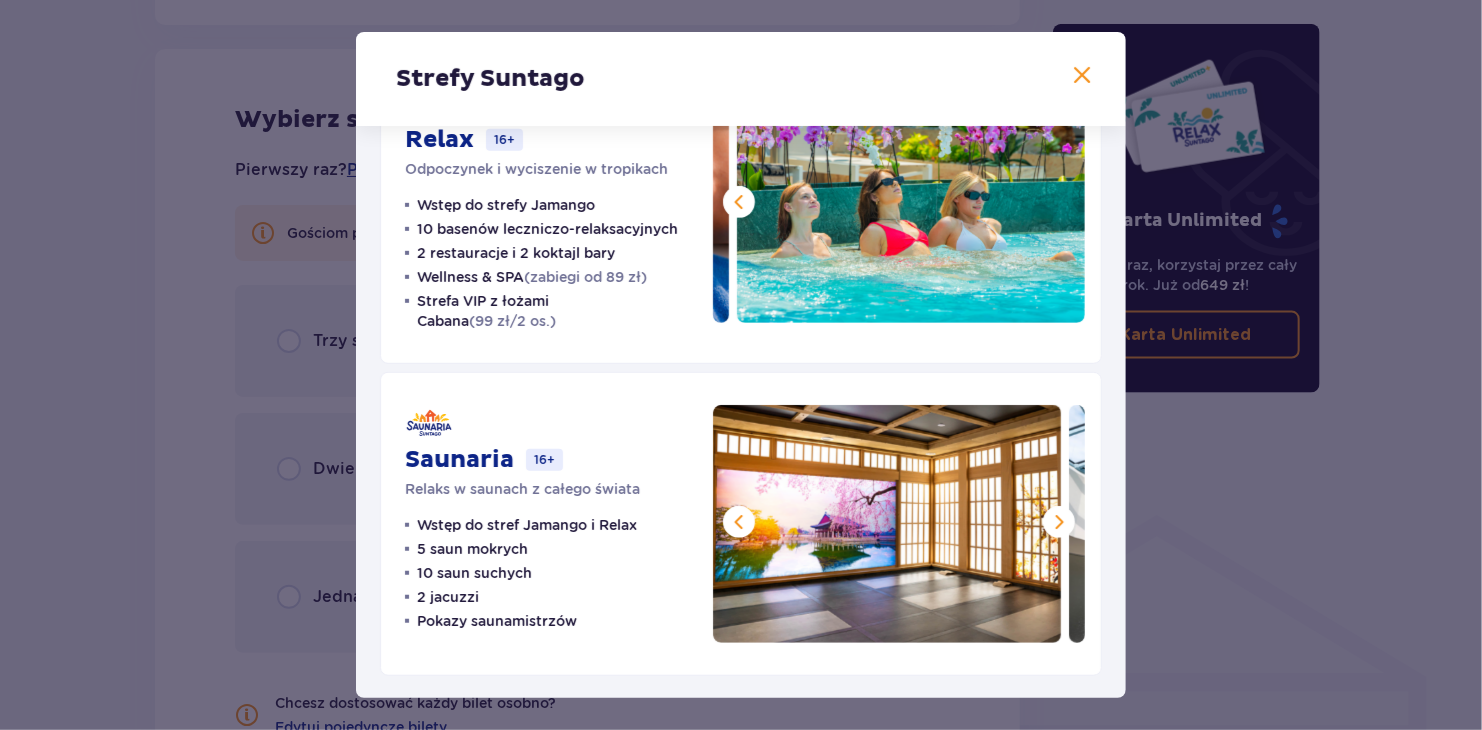 click at bounding box center [1059, 522] 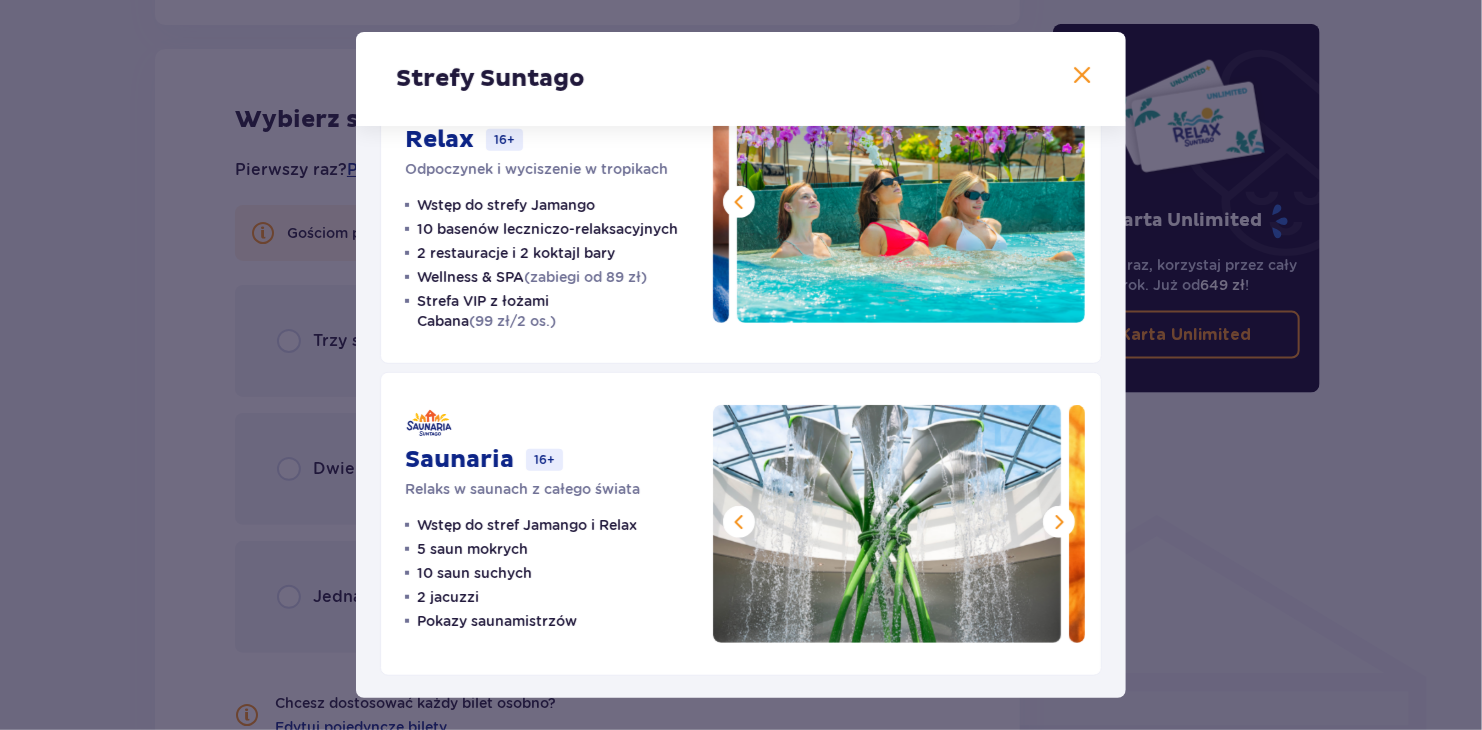 click at bounding box center [1059, 522] 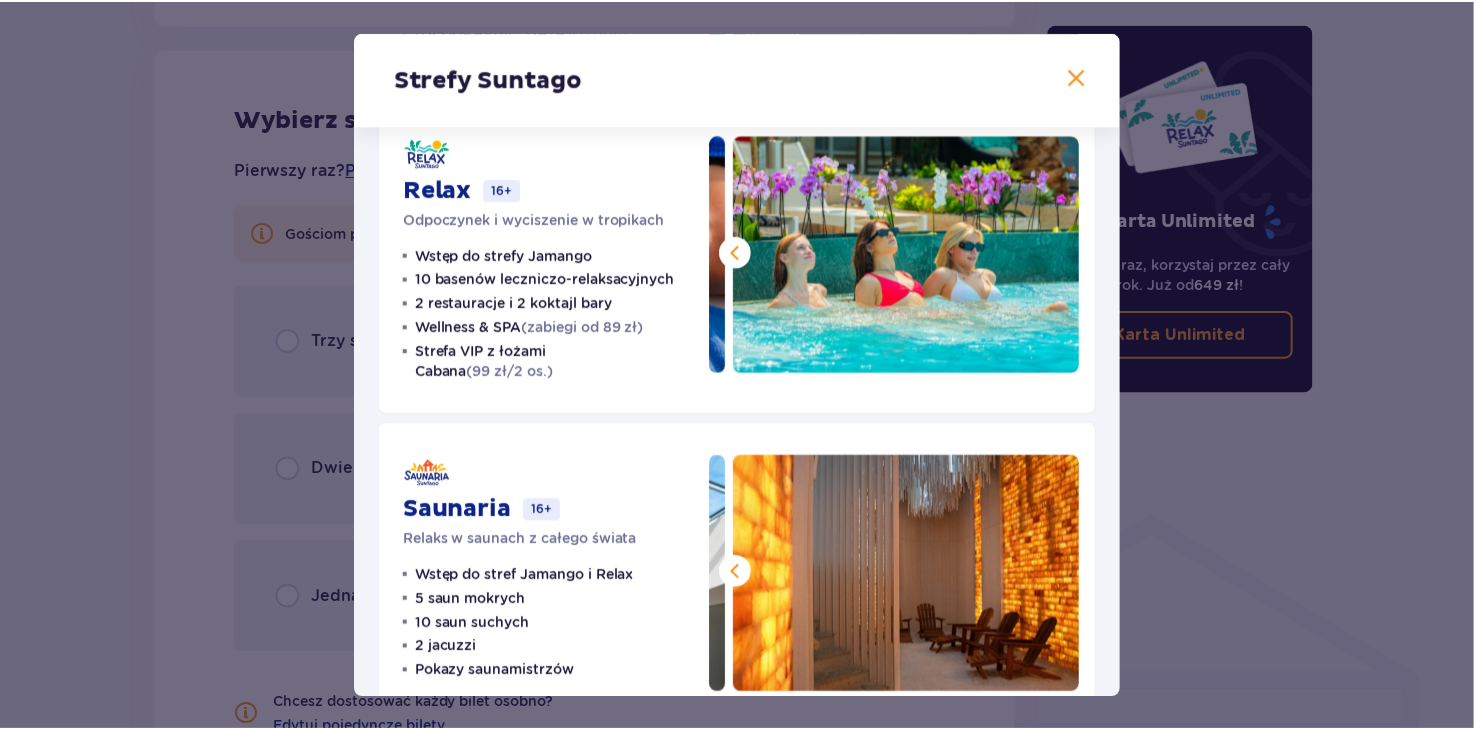 scroll, scrollTop: 400, scrollLeft: 0, axis: vertical 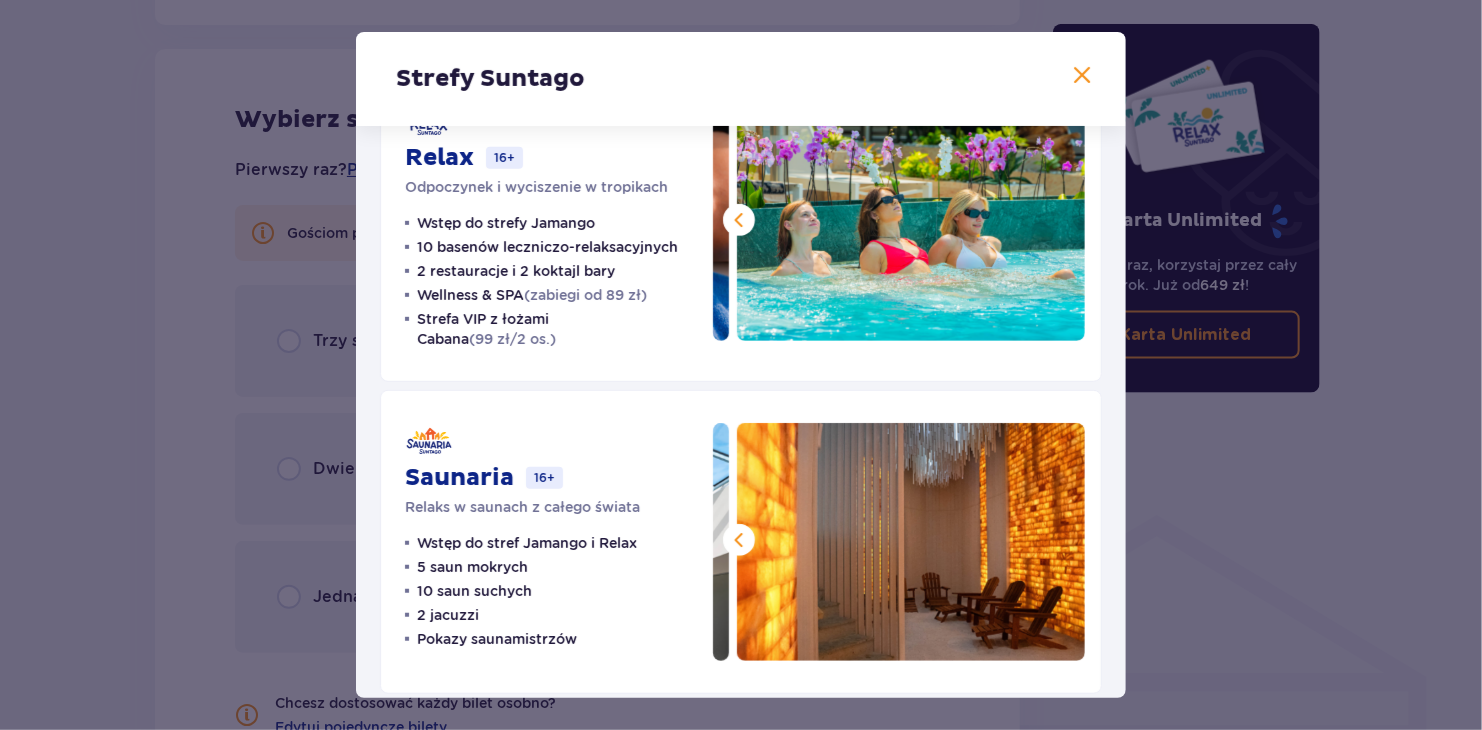 click on "Strefy Suntago Jamango Wodna rozrywka dla całej rodziny 35 zjeżdżalni 7 basenów 5 restauracji Surfing na sztucznej fali  (40 zł/h) Crocodile Island  (1200m² dodatkowej przestrzeni dla dzieci) Relax 16+ Odpoczynek i wyciszenie w tropikach Wstęp do strefy Jamango 10 basenów leczniczo-relaksacyjnych 2 restauracje i 2 koktajl bary Wellness & SPA  (zabiegi od 89 zł) Strefa VIP z łożami Cabana  (99 zł/2 os.) Saunaria 16+ Relaks w saunach z całego świata Wstęp do stref Jamango i Relax 5 saun mokrych 10 saun suchych 2 jacuzzi Pokazy saunamistrzów" at bounding box center (741, 365) 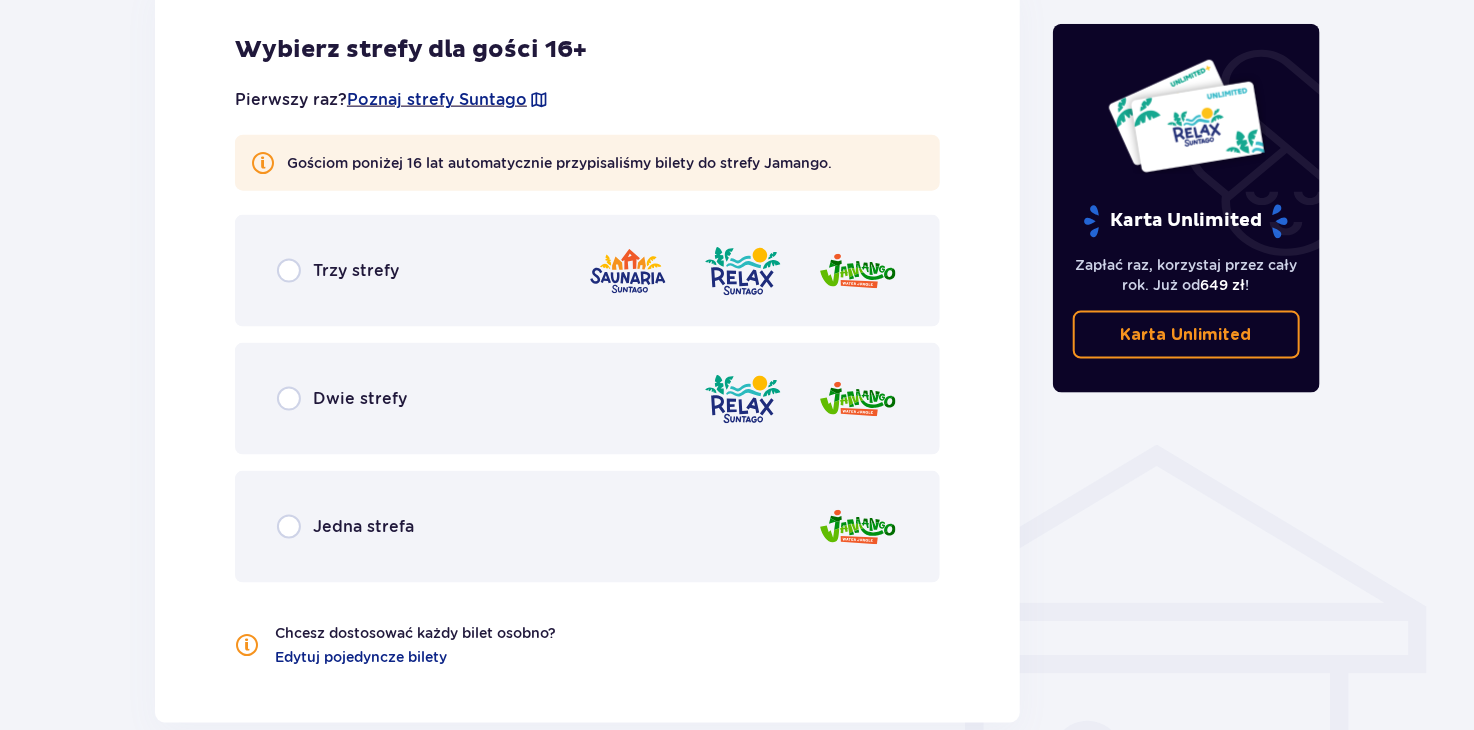 scroll, scrollTop: 1264, scrollLeft: 0, axis: vertical 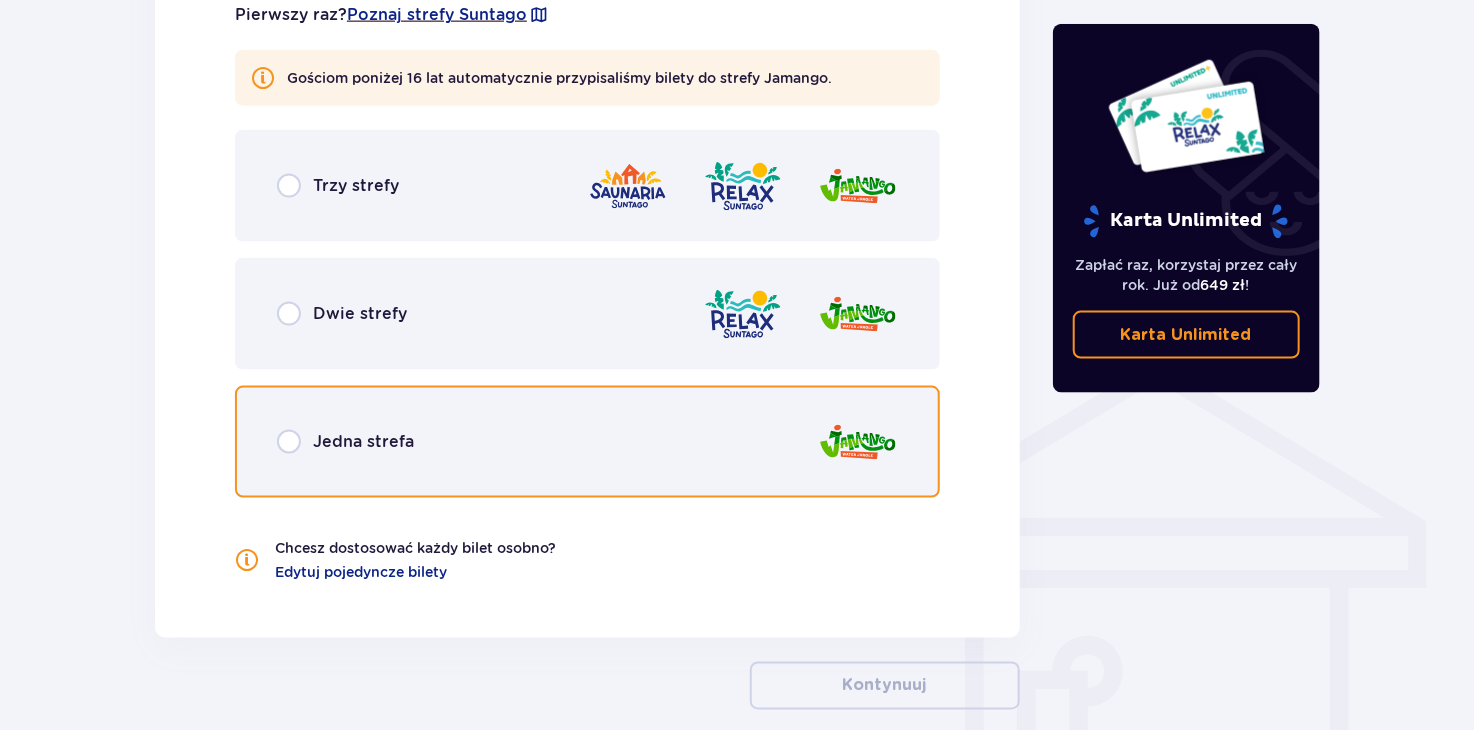 click at bounding box center (289, 442) 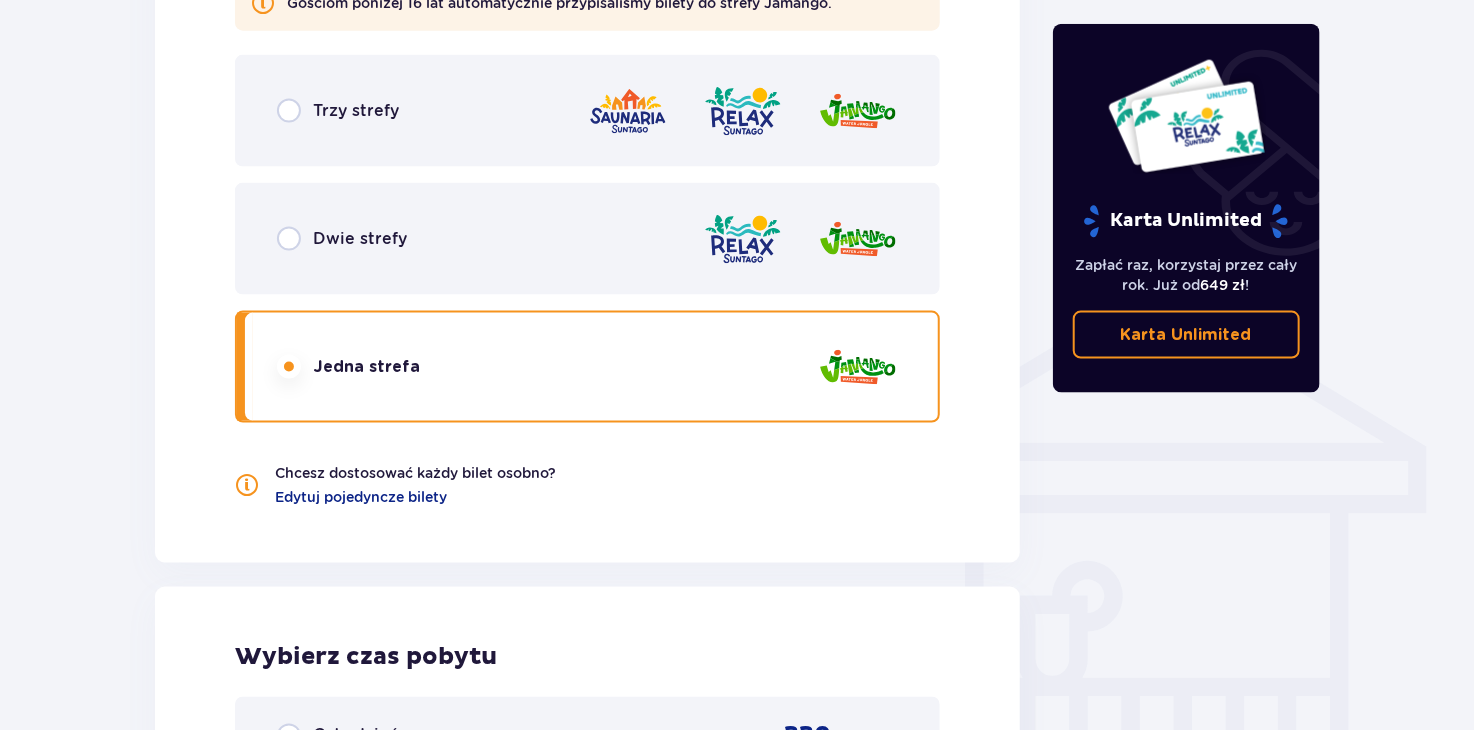 scroll, scrollTop: 1177, scrollLeft: 0, axis: vertical 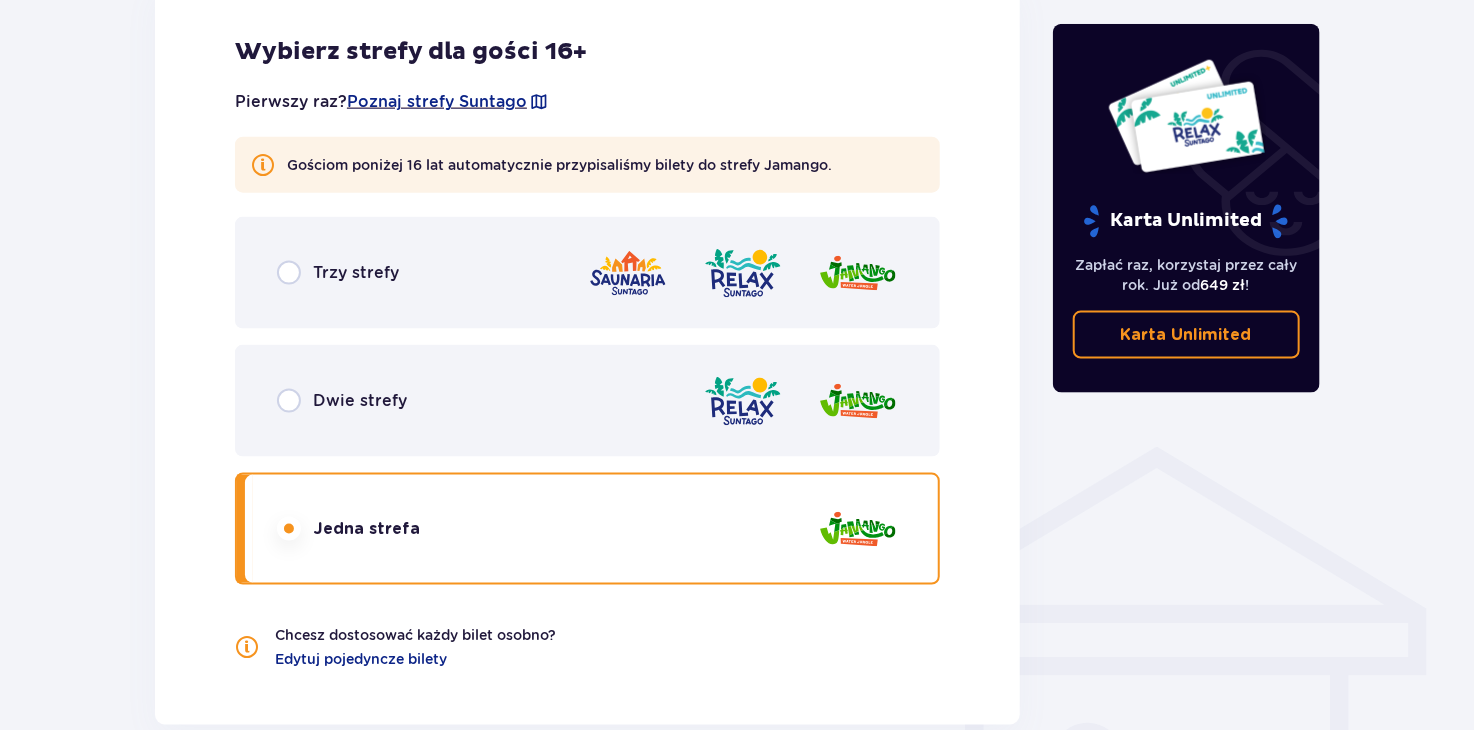 click on "Trzy strefy" at bounding box center [587, 273] 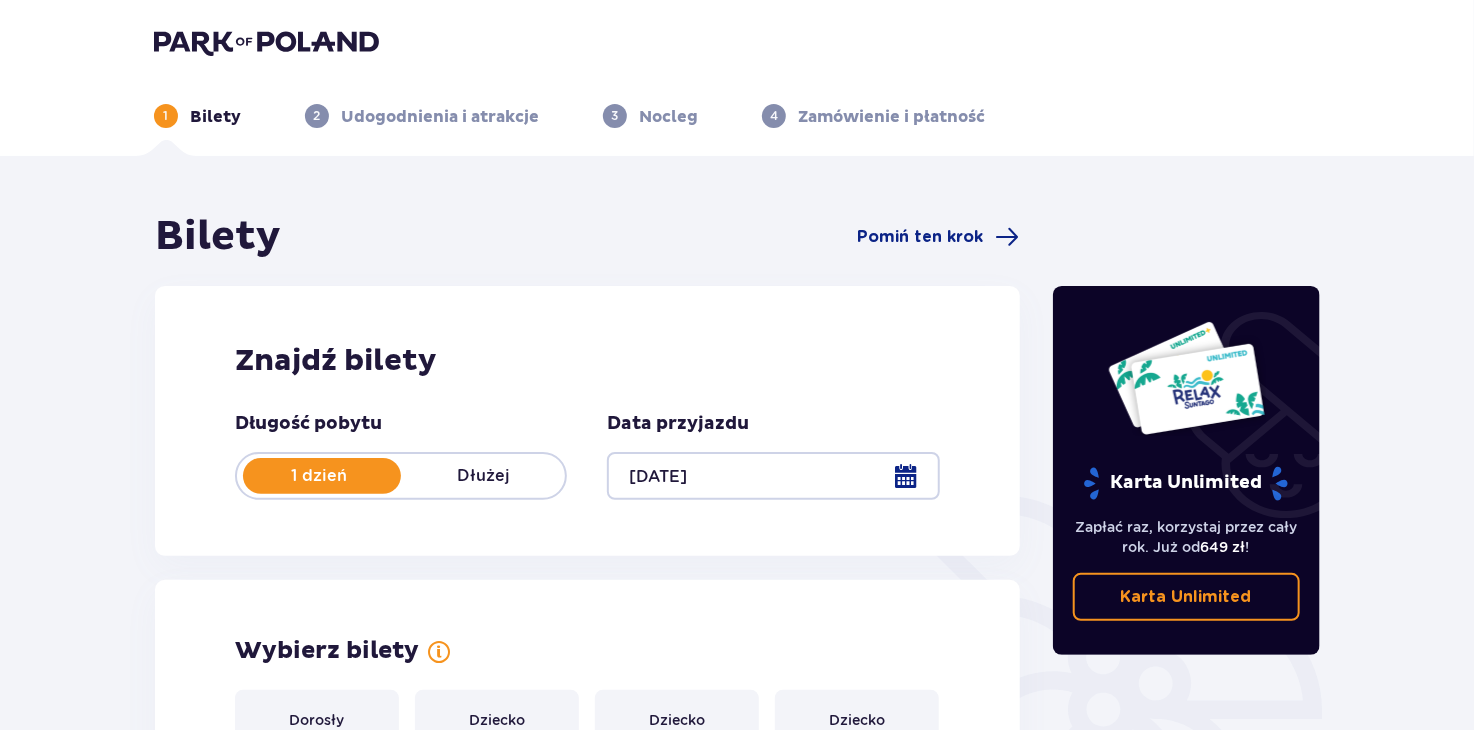 scroll, scrollTop: 0, scrollLeft: 0, axis: both 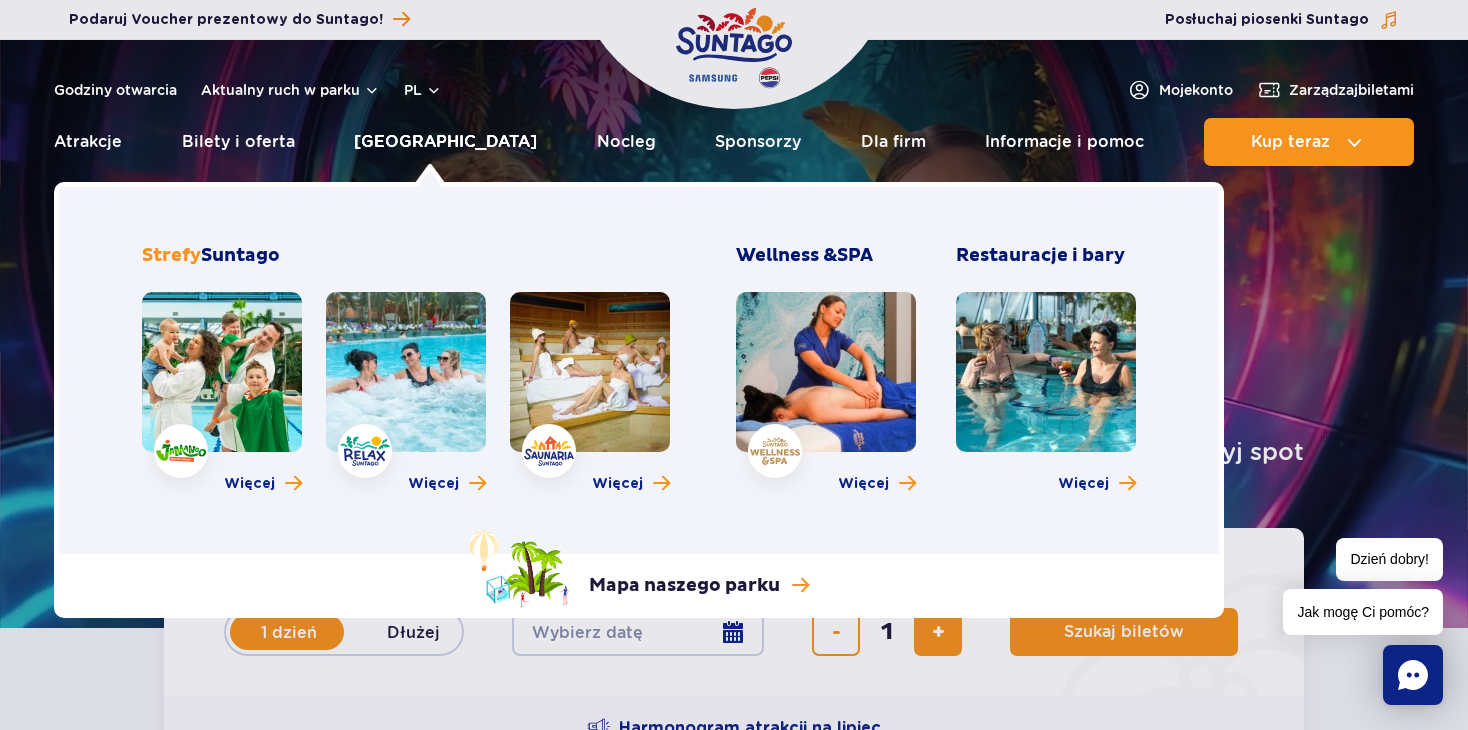 click on "[GEOGRAPHIC_DATA]" at bounding box center (445, 142) 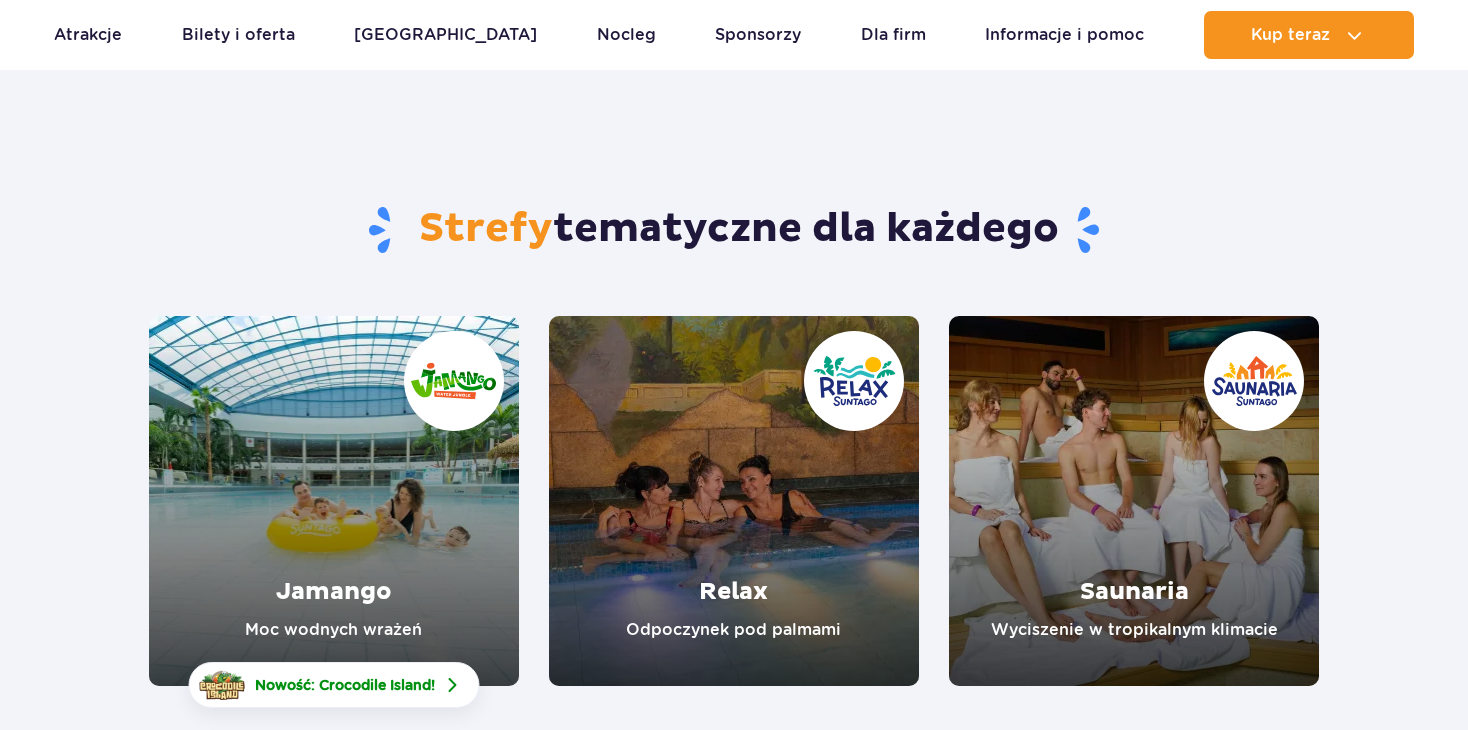 scroll, scrollTop: 300, scrollLeft: 0, axis: vertical 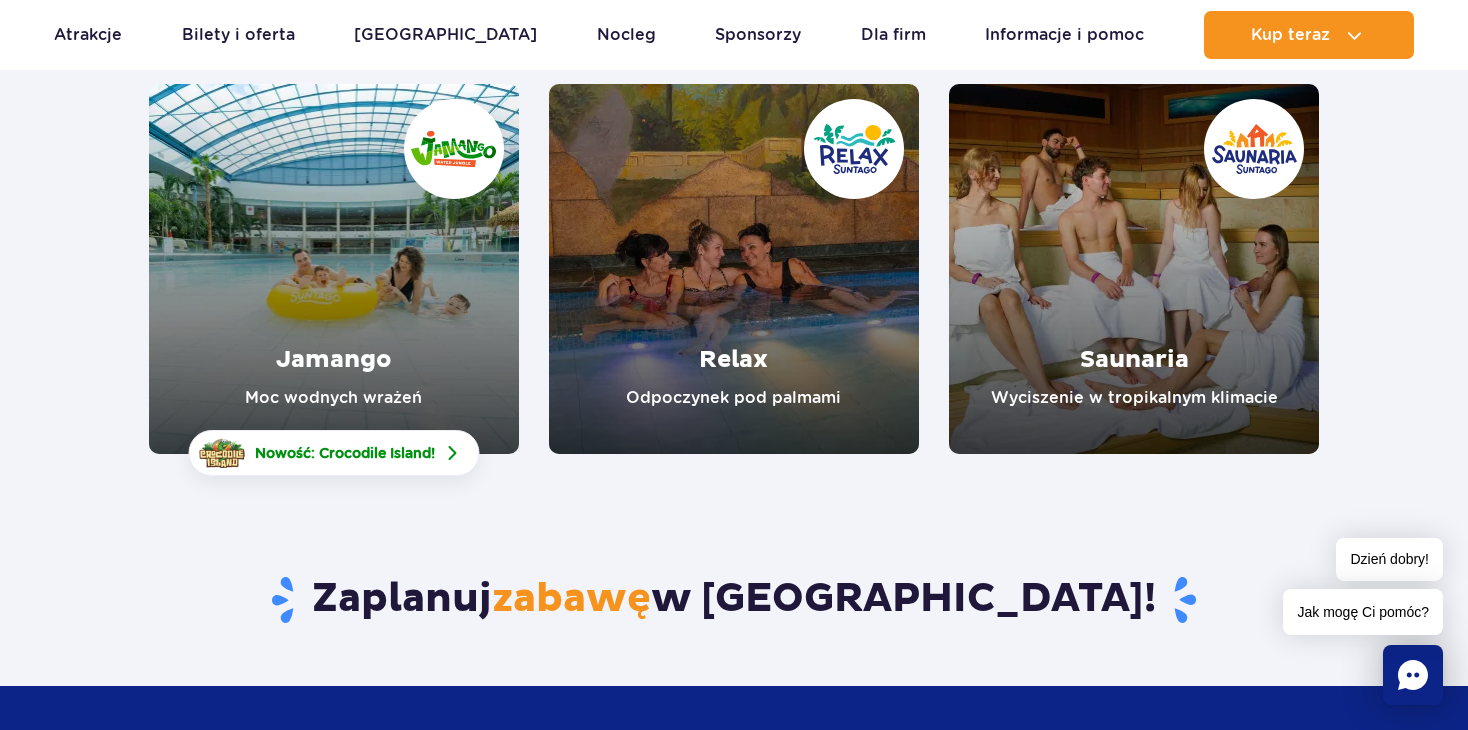 click at bounding box center (334, 269) 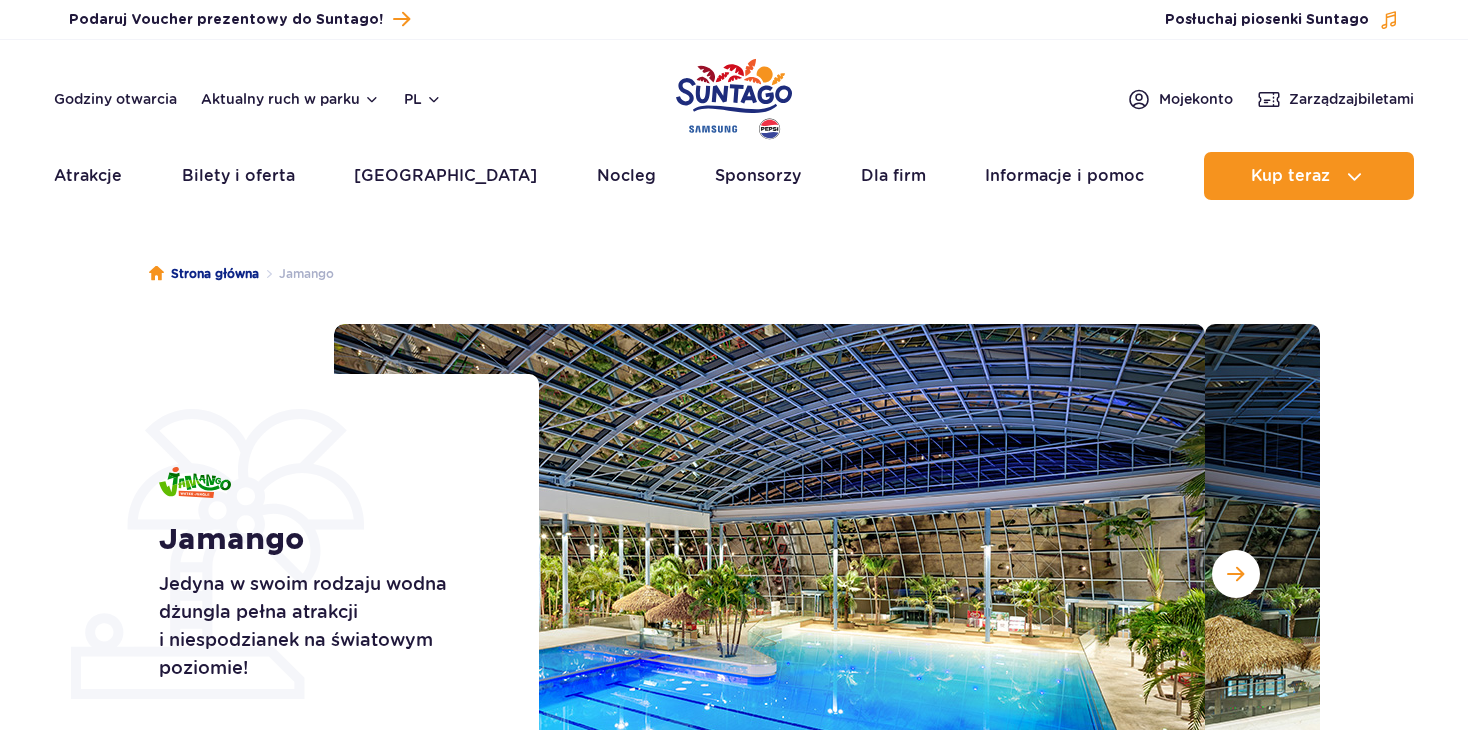 scroll, scrollTop: 244, scrollLeft: 0, axis: vertical 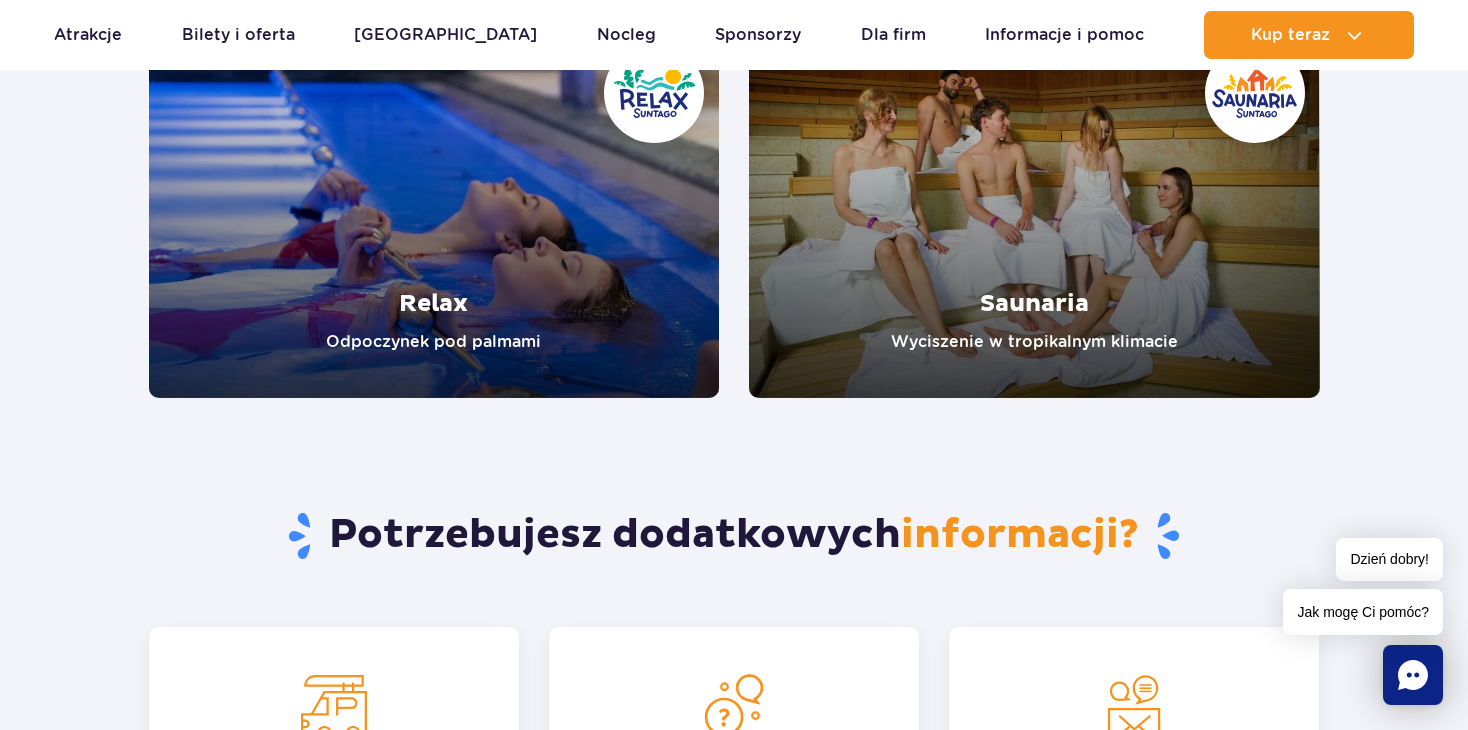 click at bounding box center (434, 213) 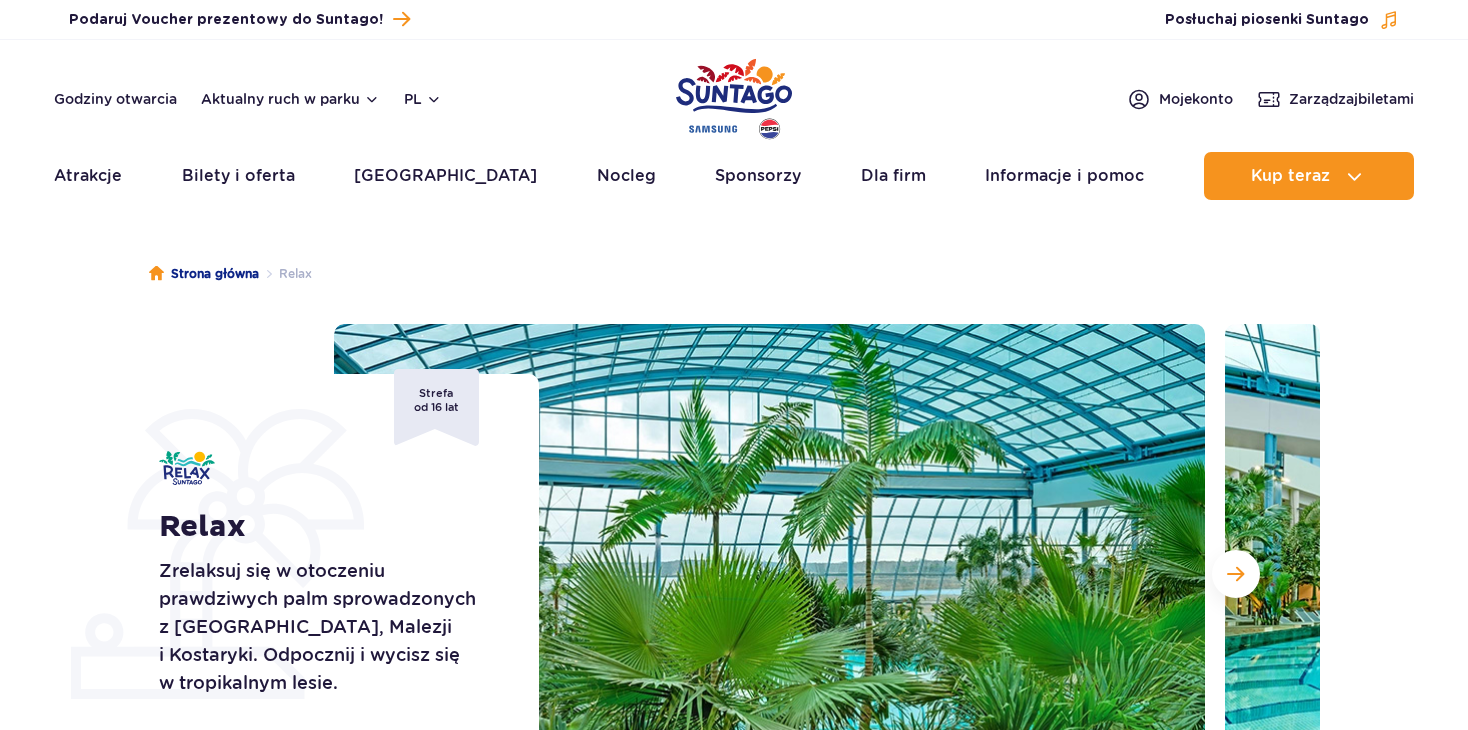 scroll, scrollTop: 0, scrollLeft: 0, axis: both 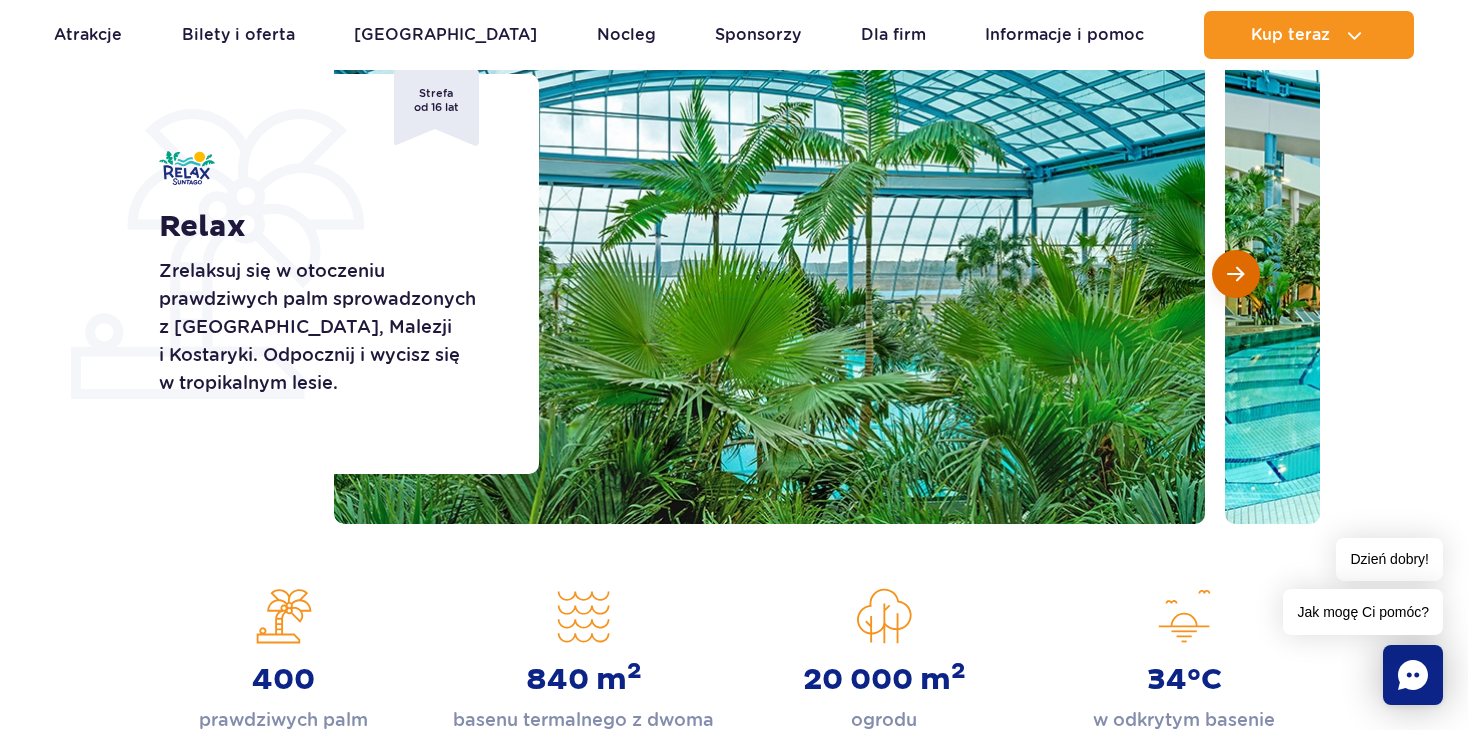 click at bounding box center [1235, 274] 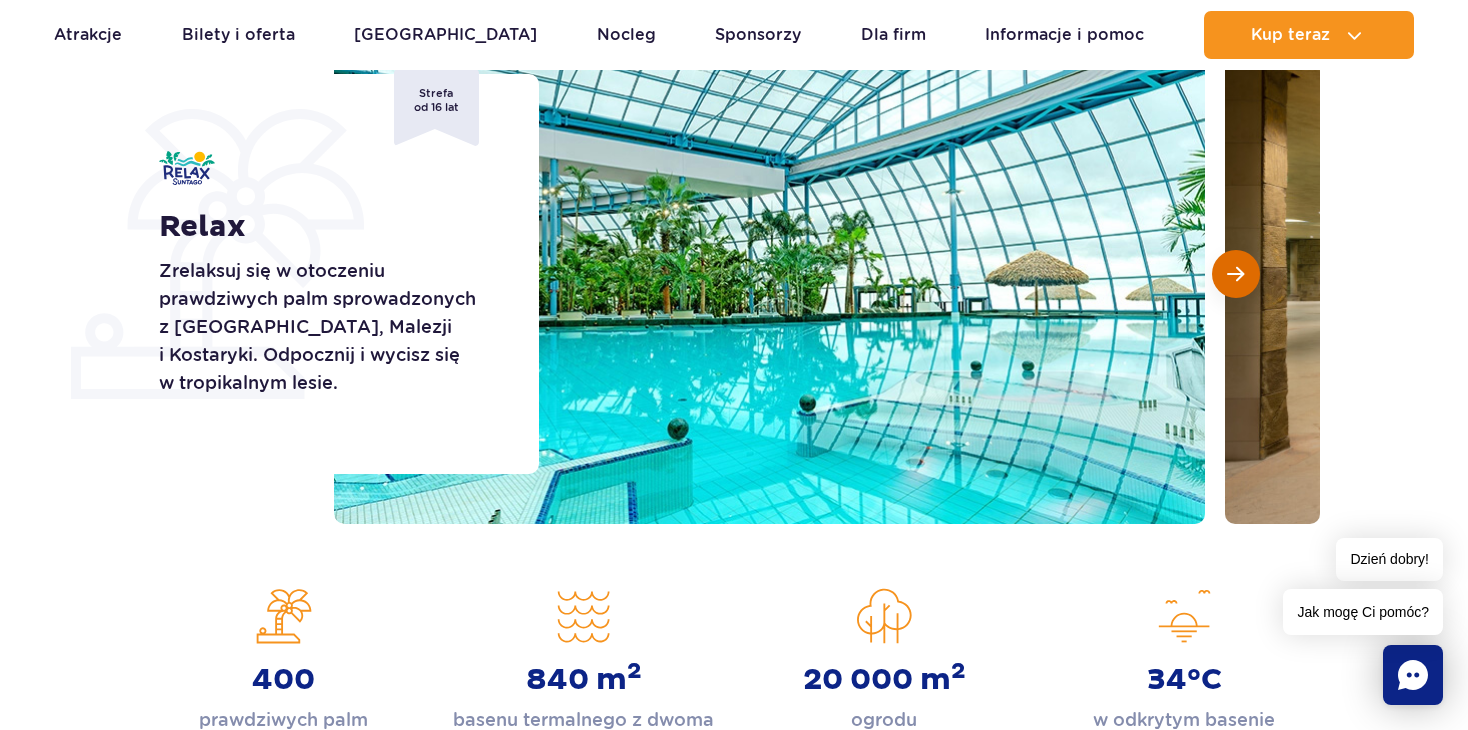 click at bounding box center [1236, 274] 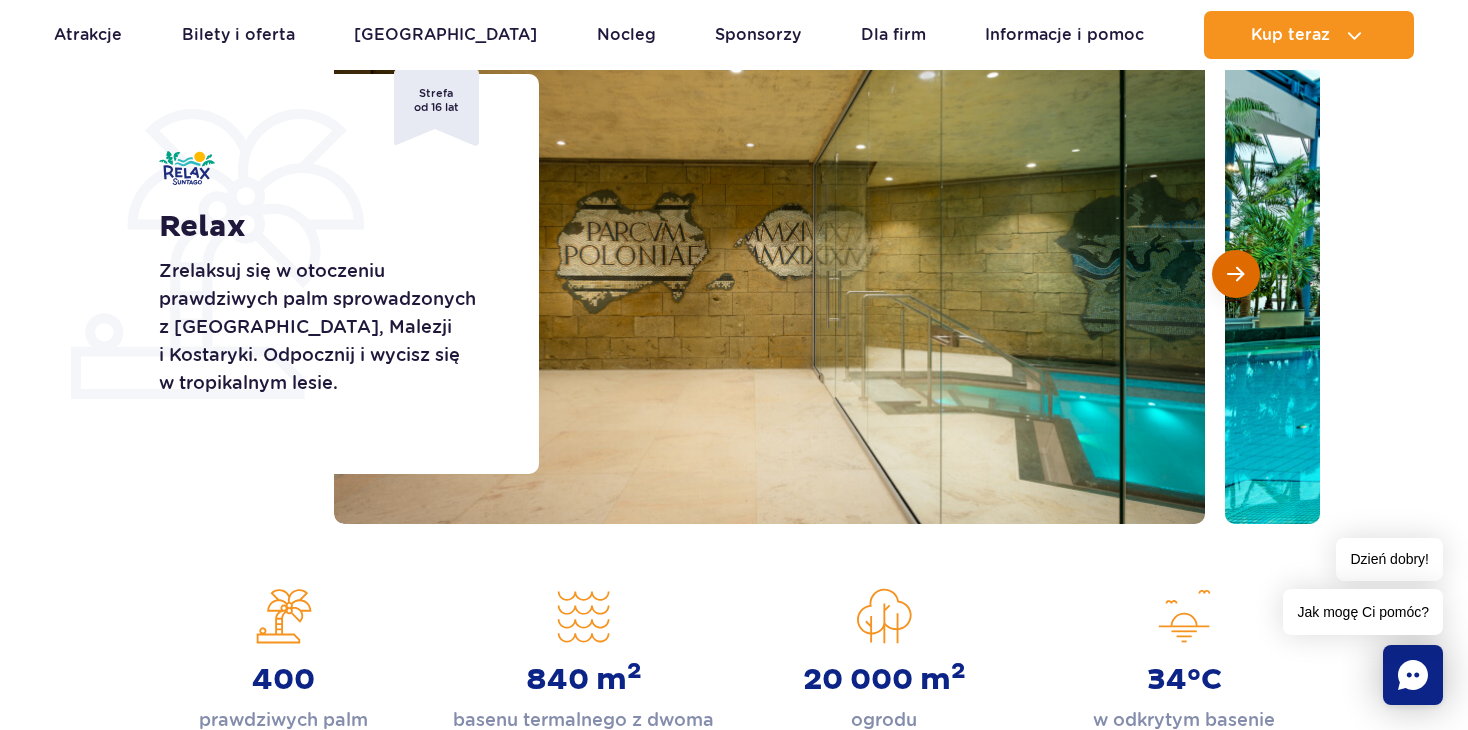 click at bounding box center (1236, 274) 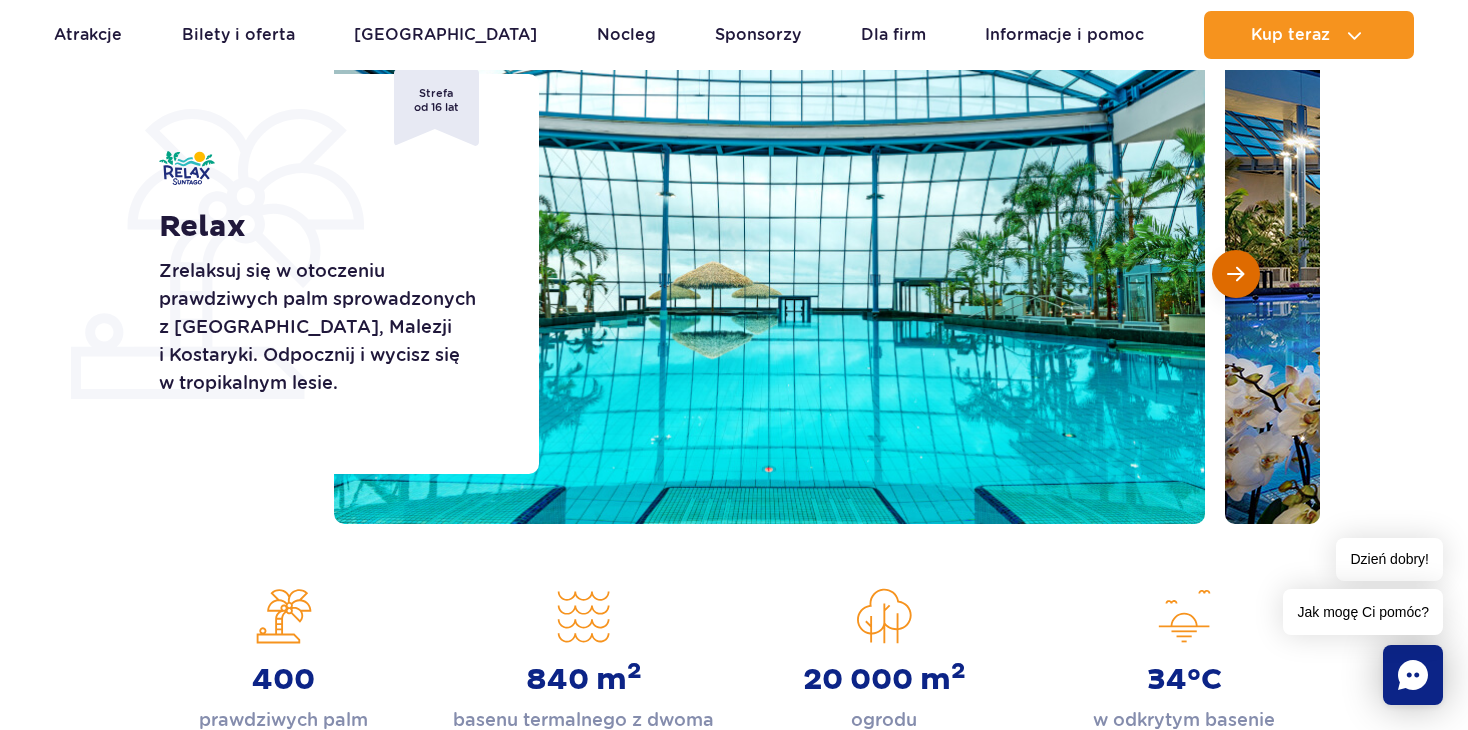 click at bounding box center [1236, 274] 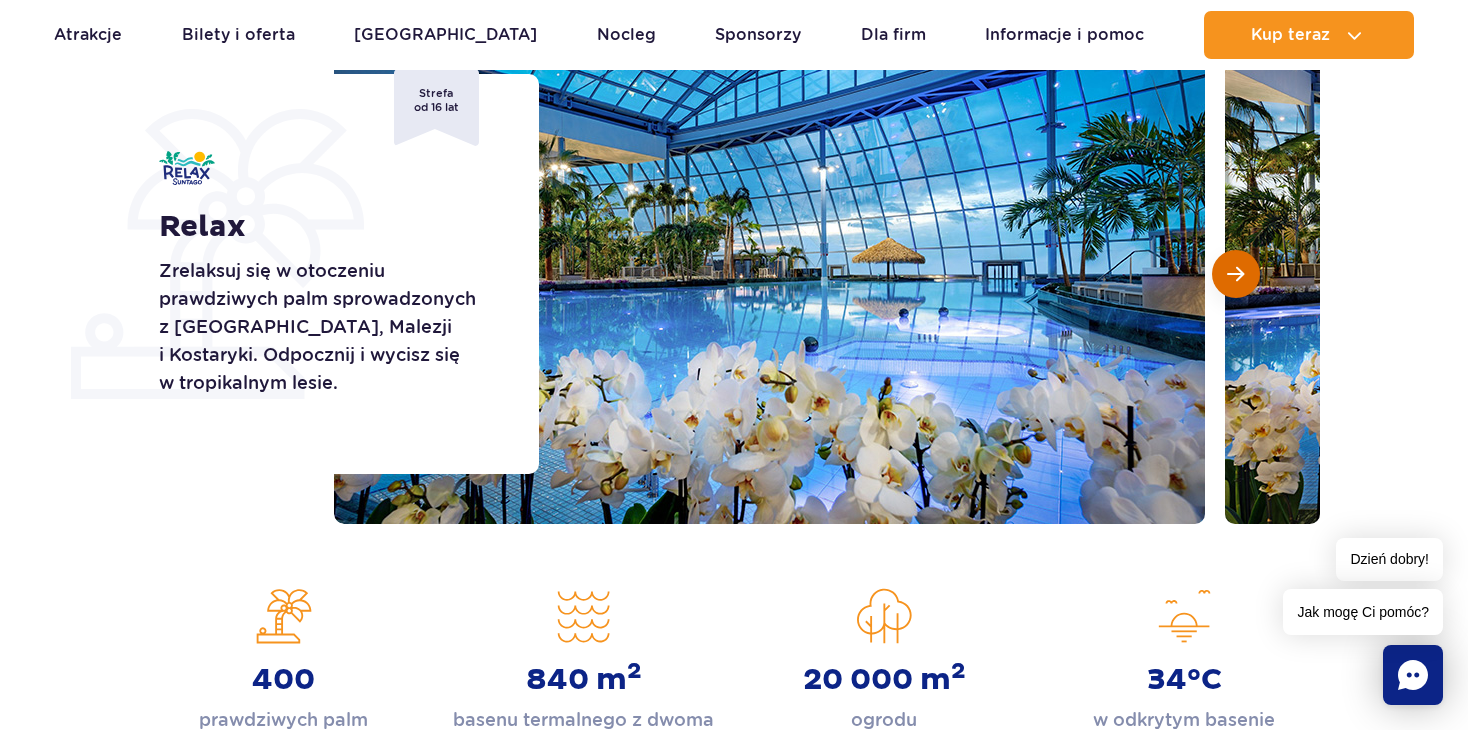 click at bounding box center [1236, 274] 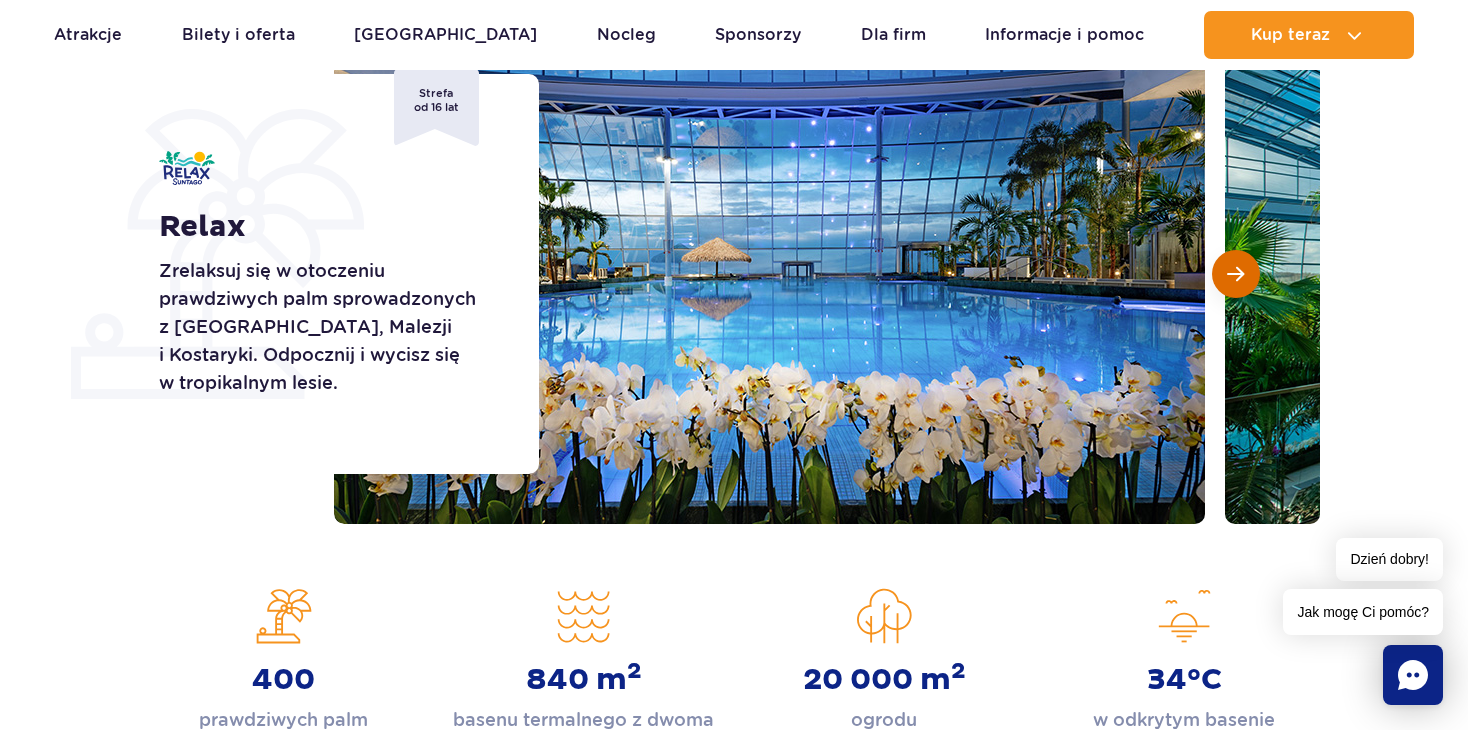click at bounding box center (1236, 274) 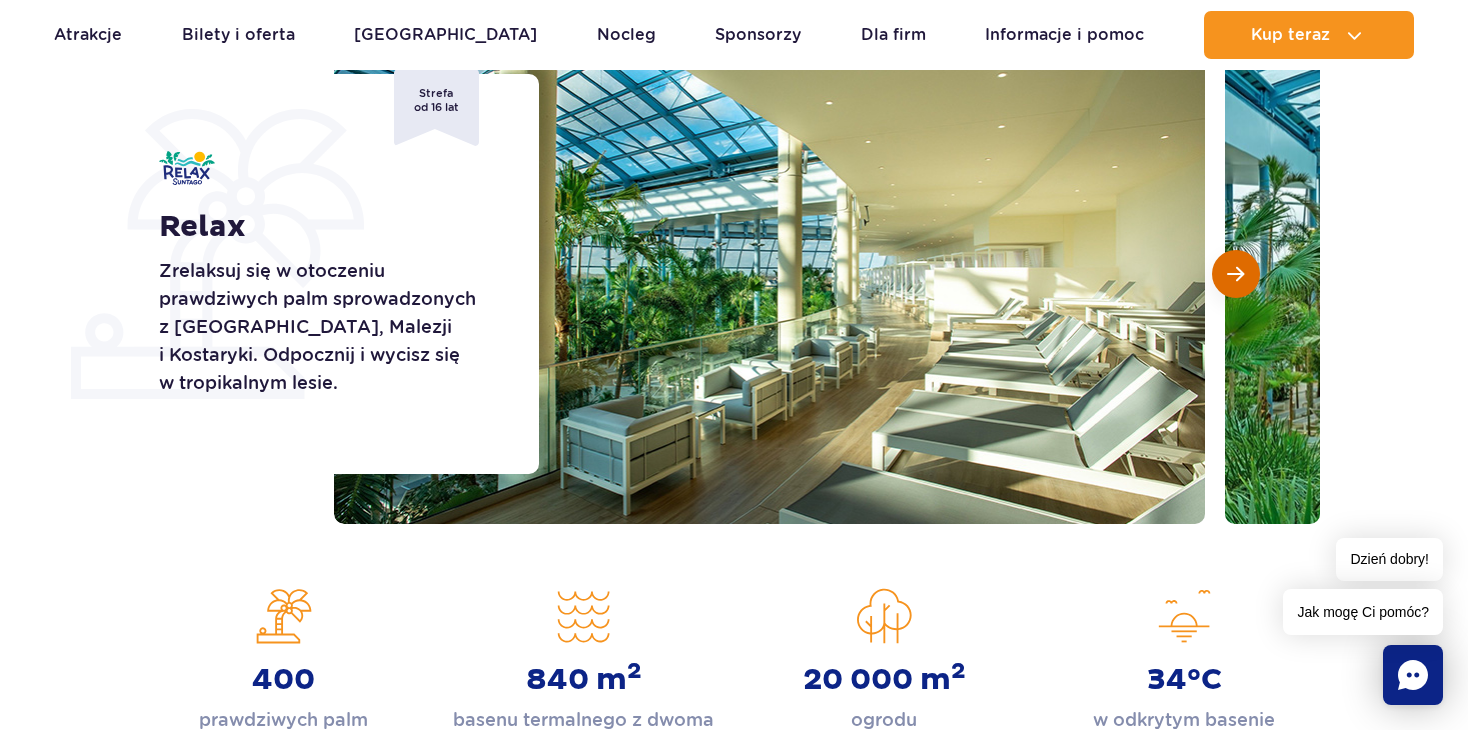click at bounding box center (1236, 274) 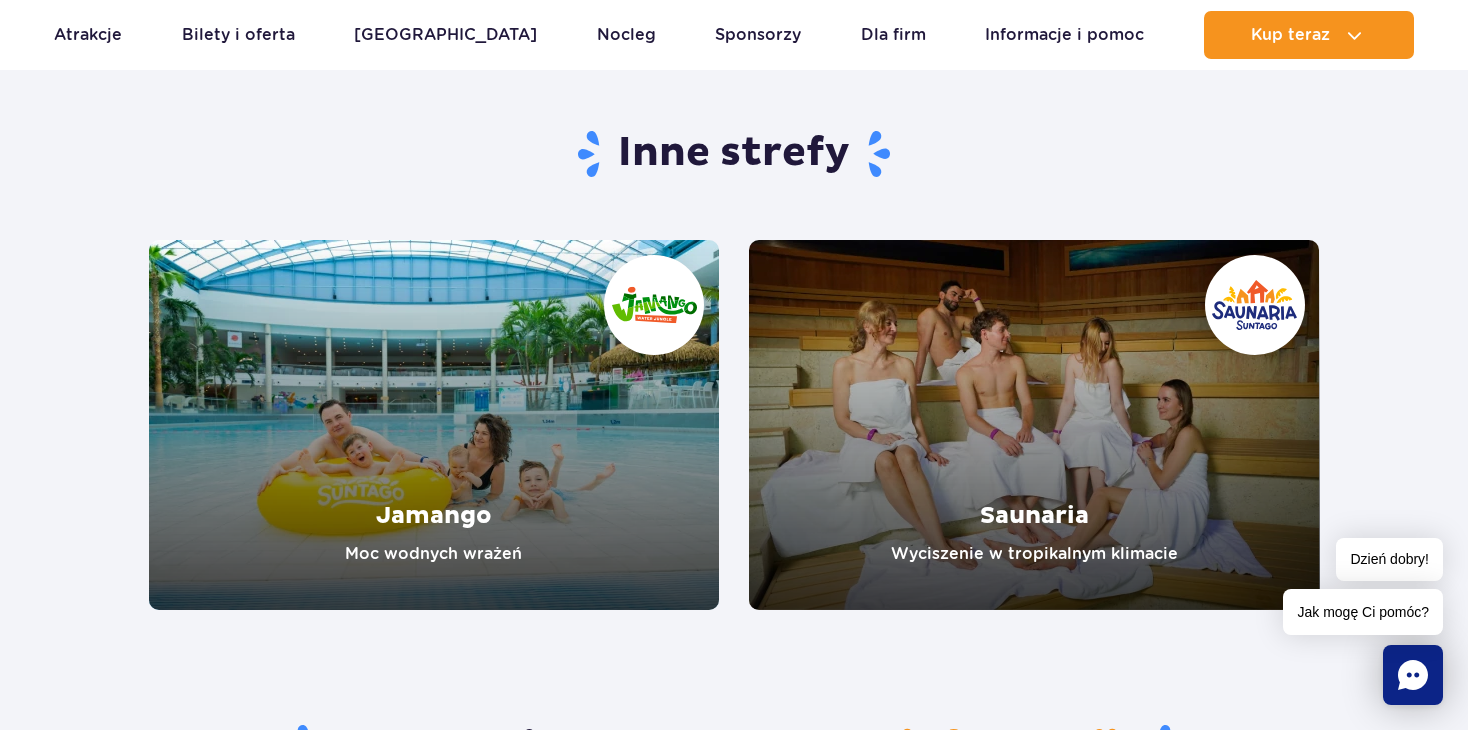 scroll, scrollTop: 3500, scrollLeft: 0, axis: vertical 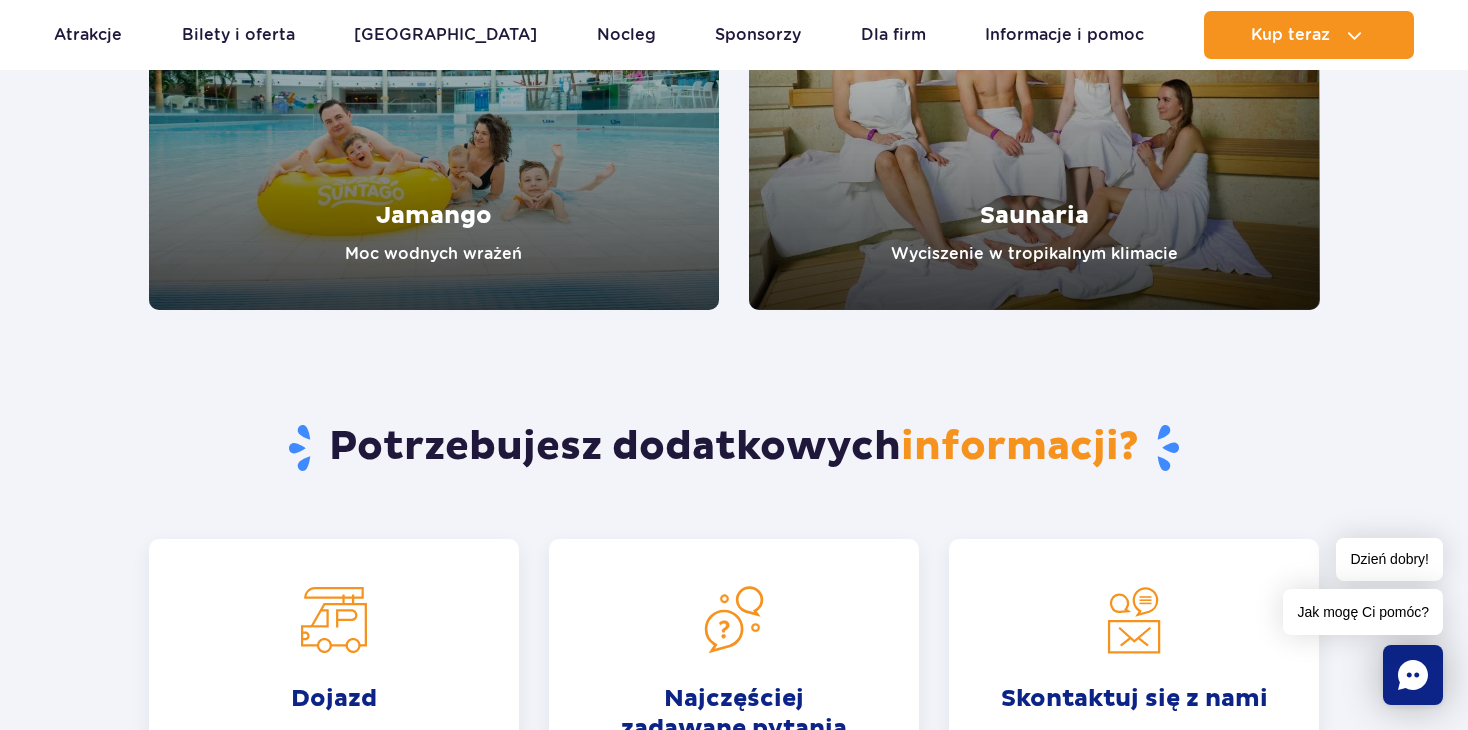 click at bounding box center (434, 125) 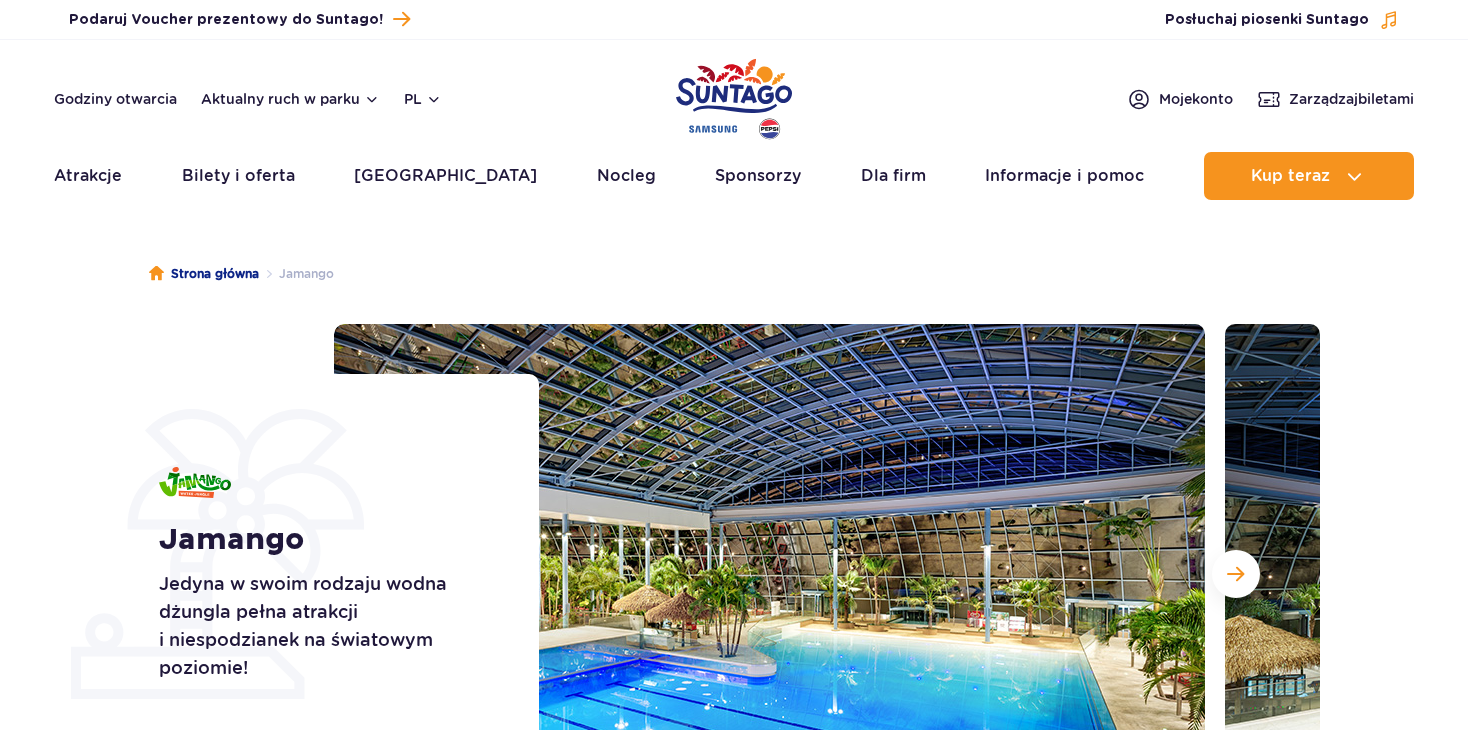 scroll, scrollTop: 0, scrollLeft: 0, axis: both 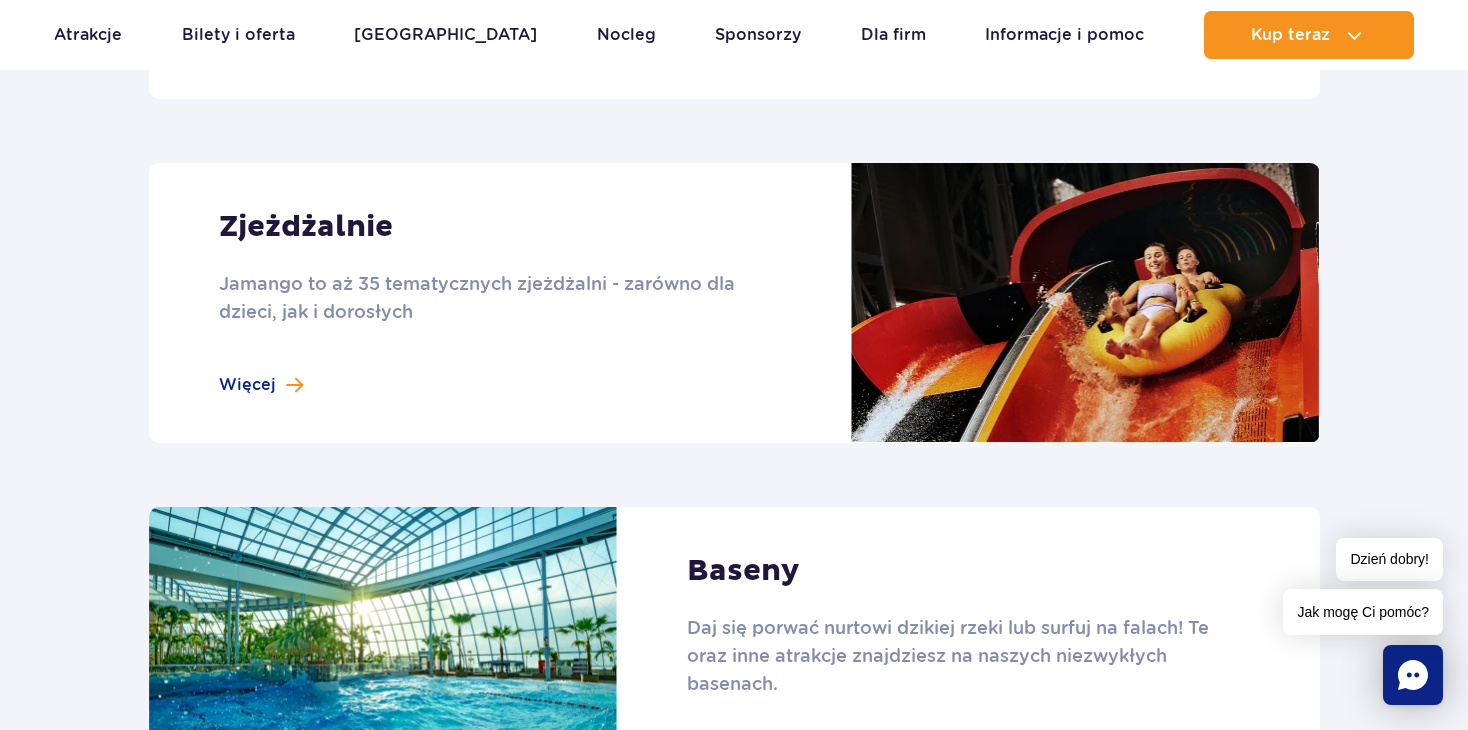 click at bounding box center [734, 303] 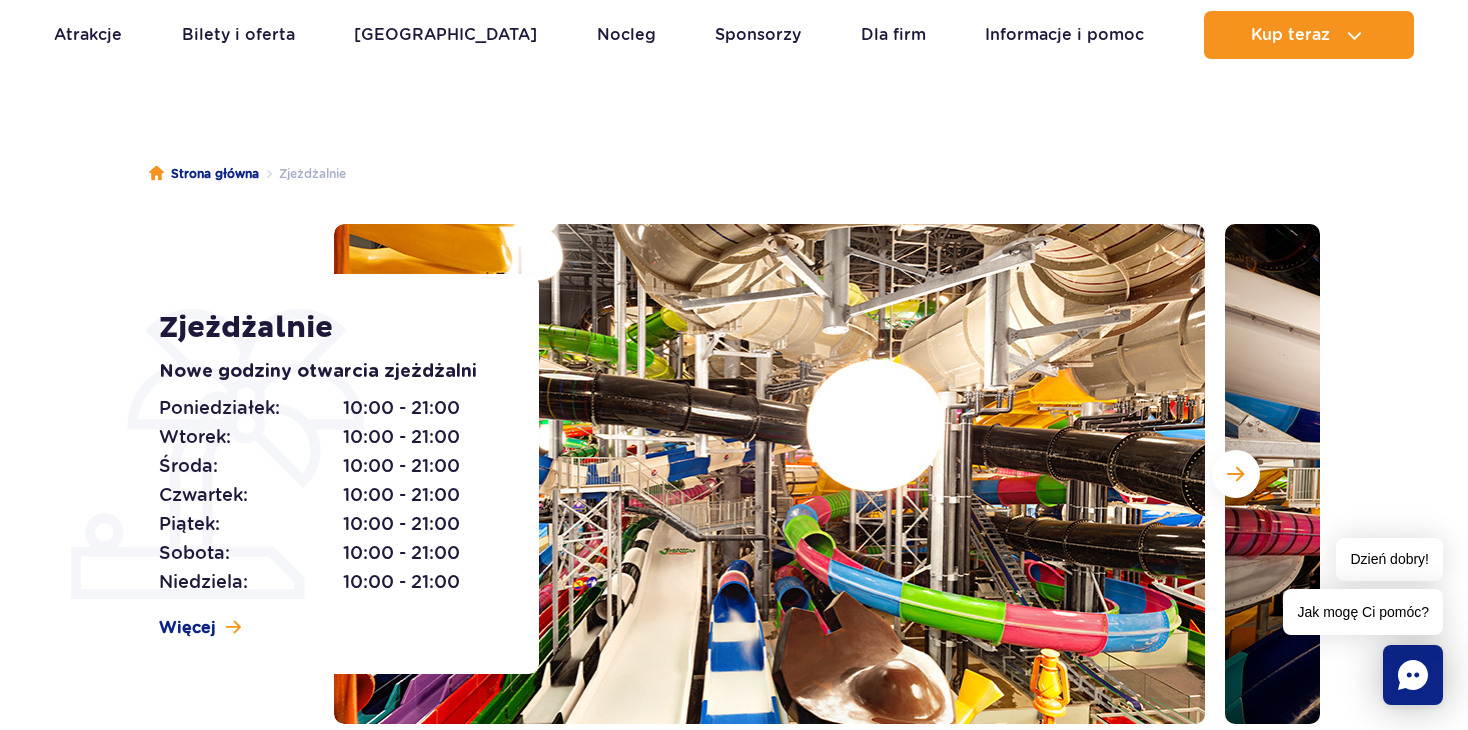 scroll, scrollTop: 100, scrollLeft: 0, axis: vertical 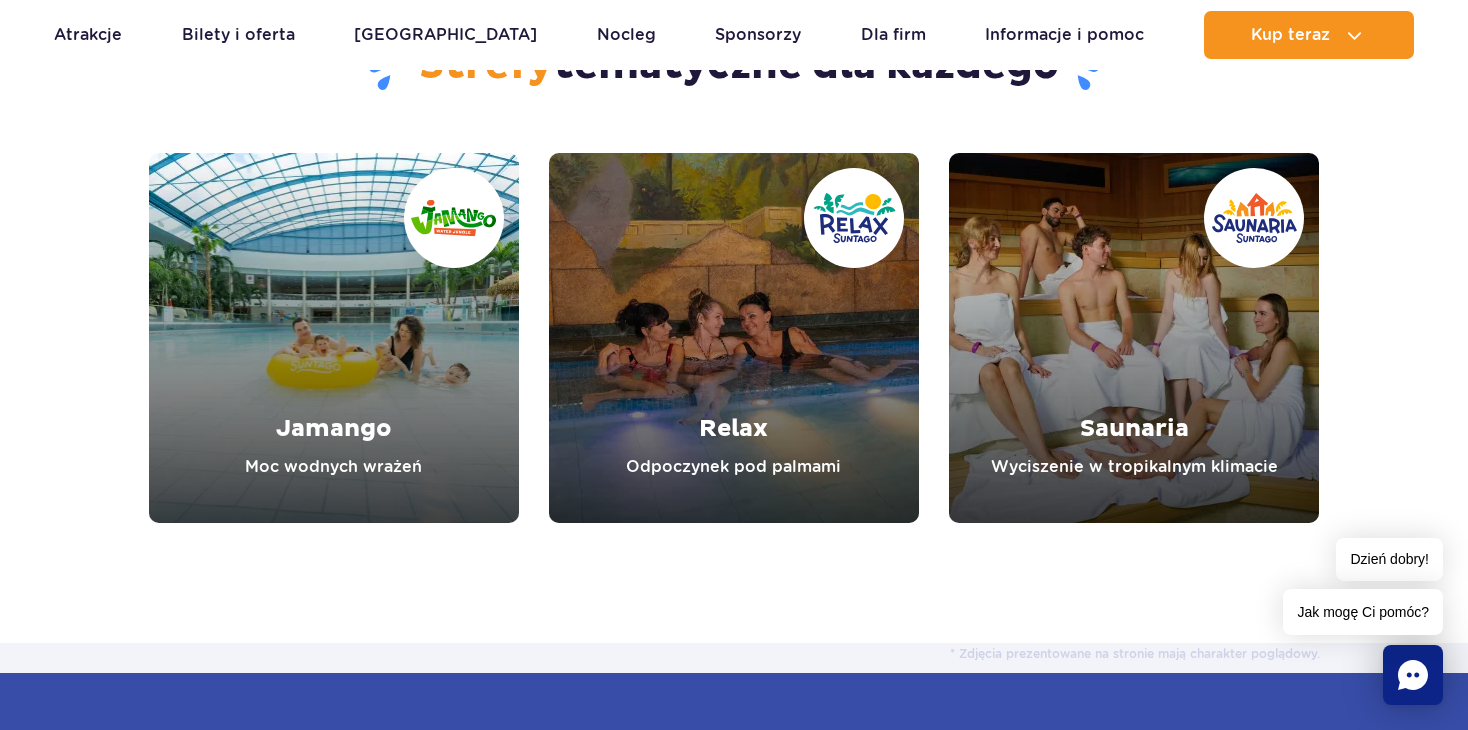 click at bounding box center [1134, 338] 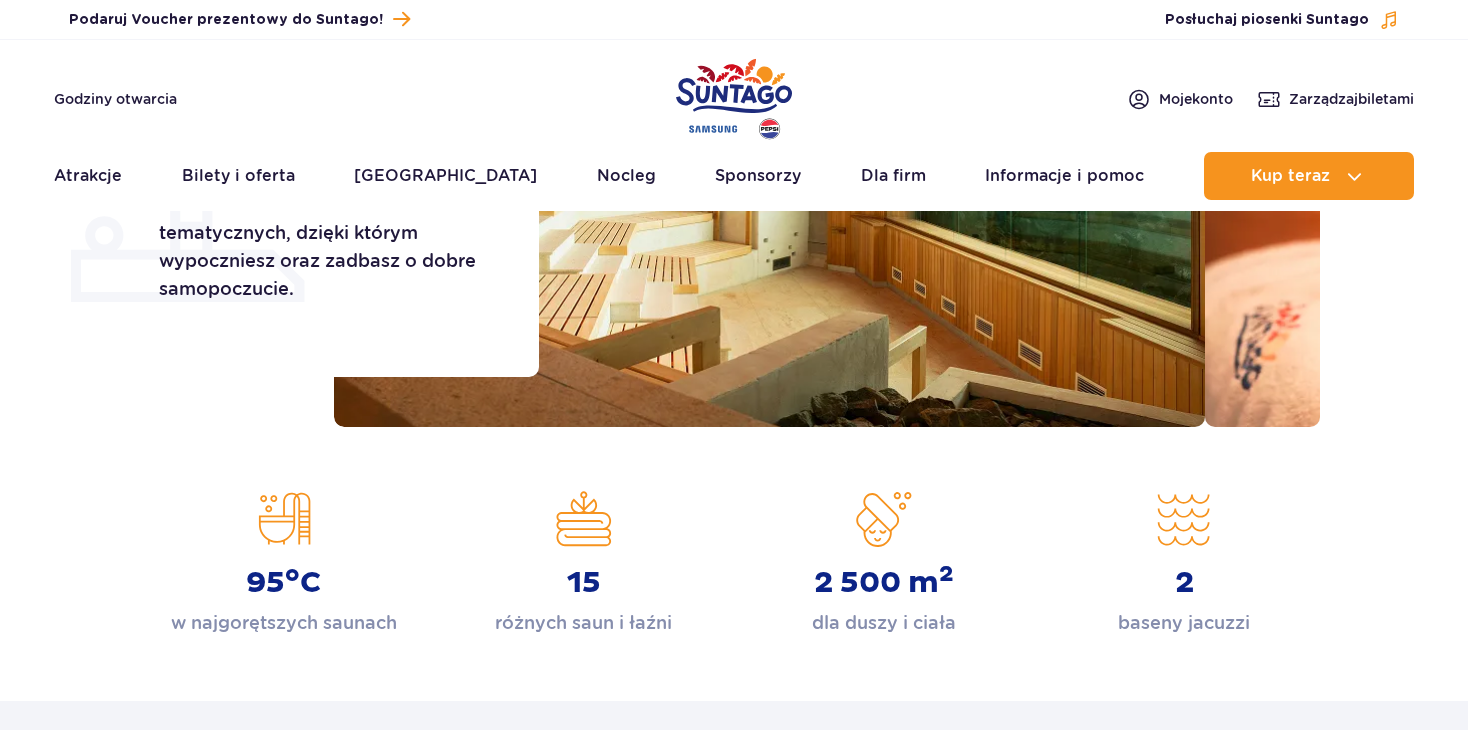 scroll, scrollTop: 400, scrollLeft: 0, axis: vertical 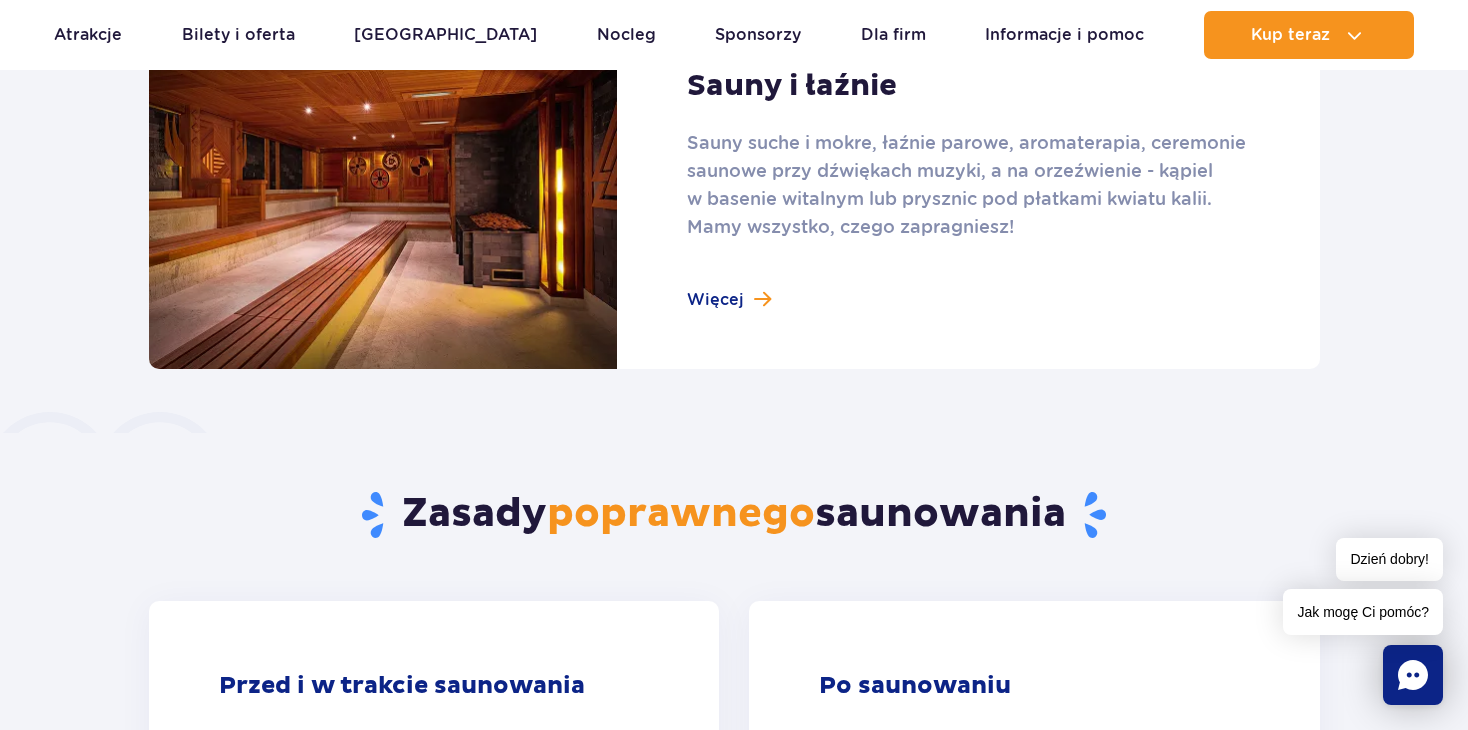 click at bounding box center [734, 189] 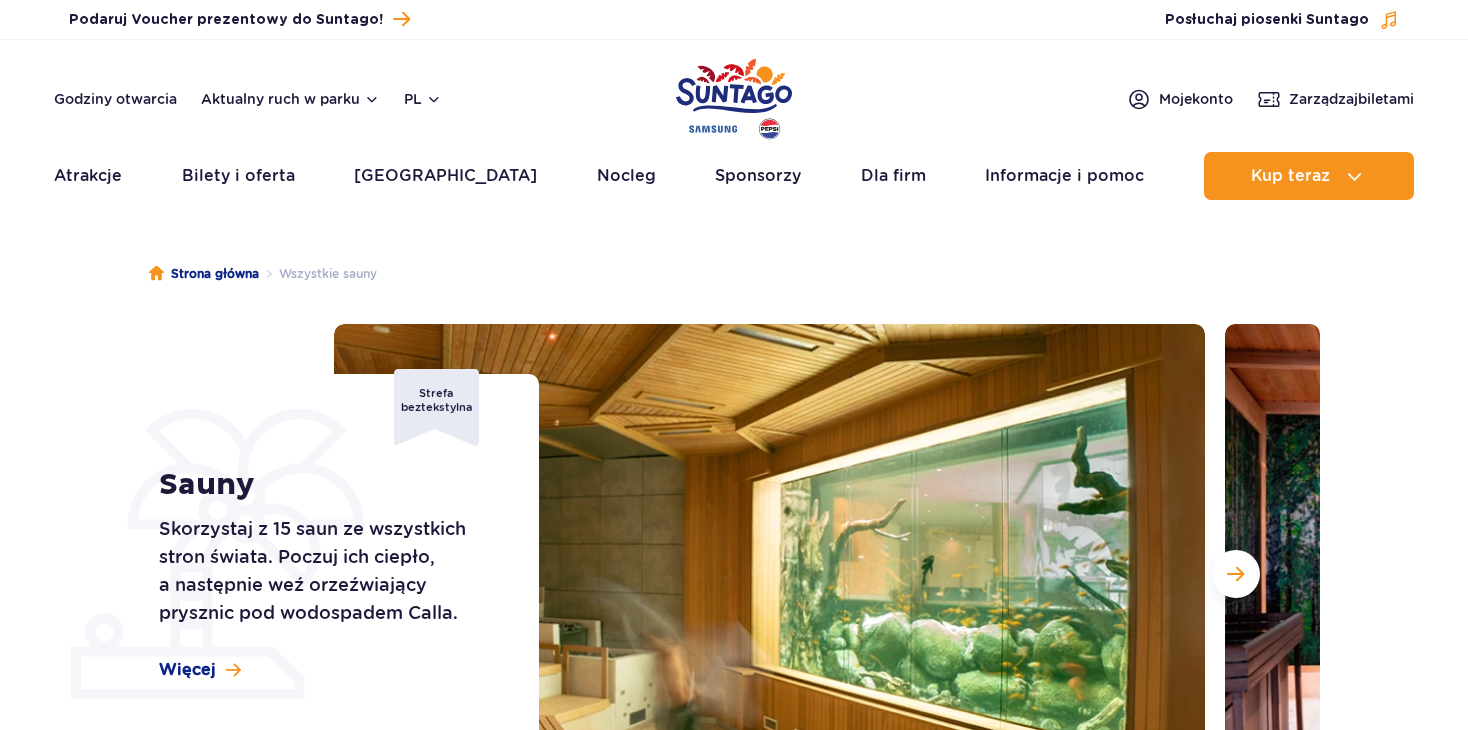 scroll, scrollTop: 0, scrollLeft: 0, axis: both 